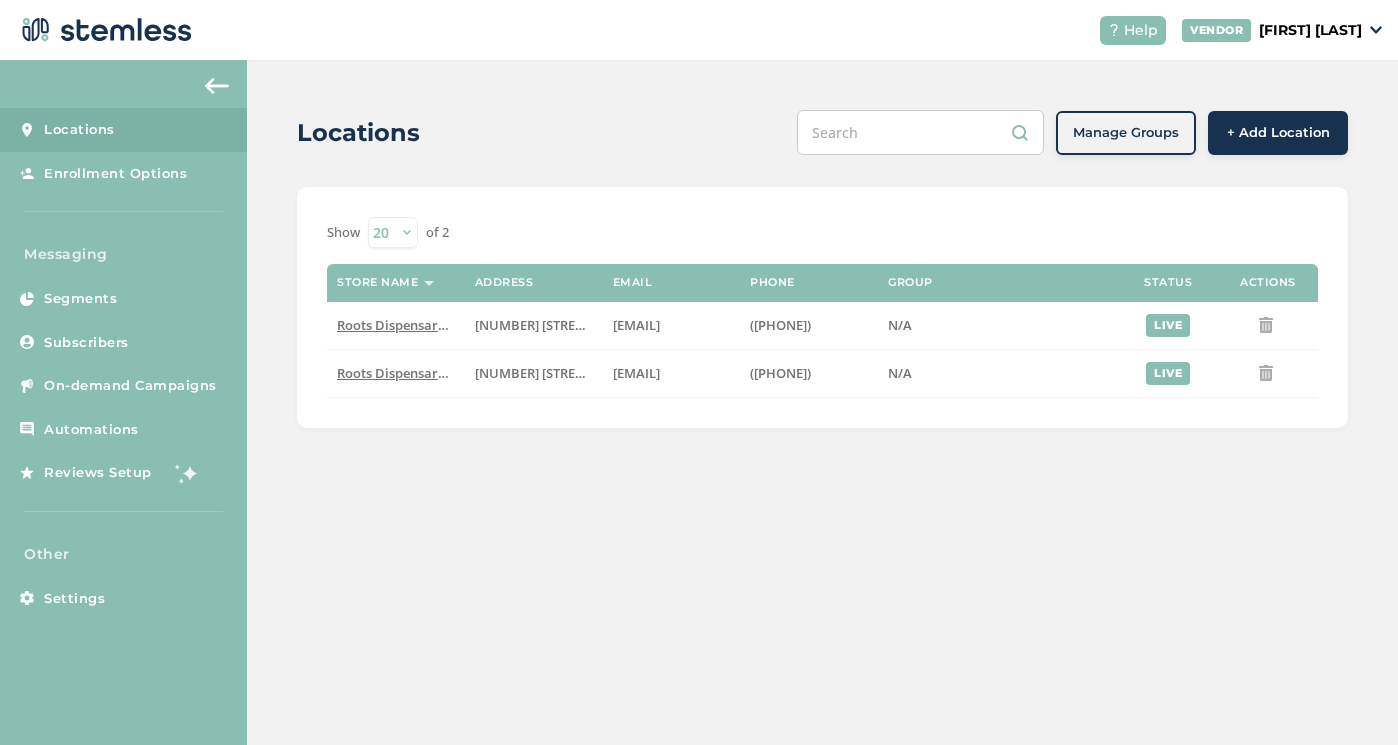 scroll, scrollTop: 0, scrollLeft: 0, axis: both 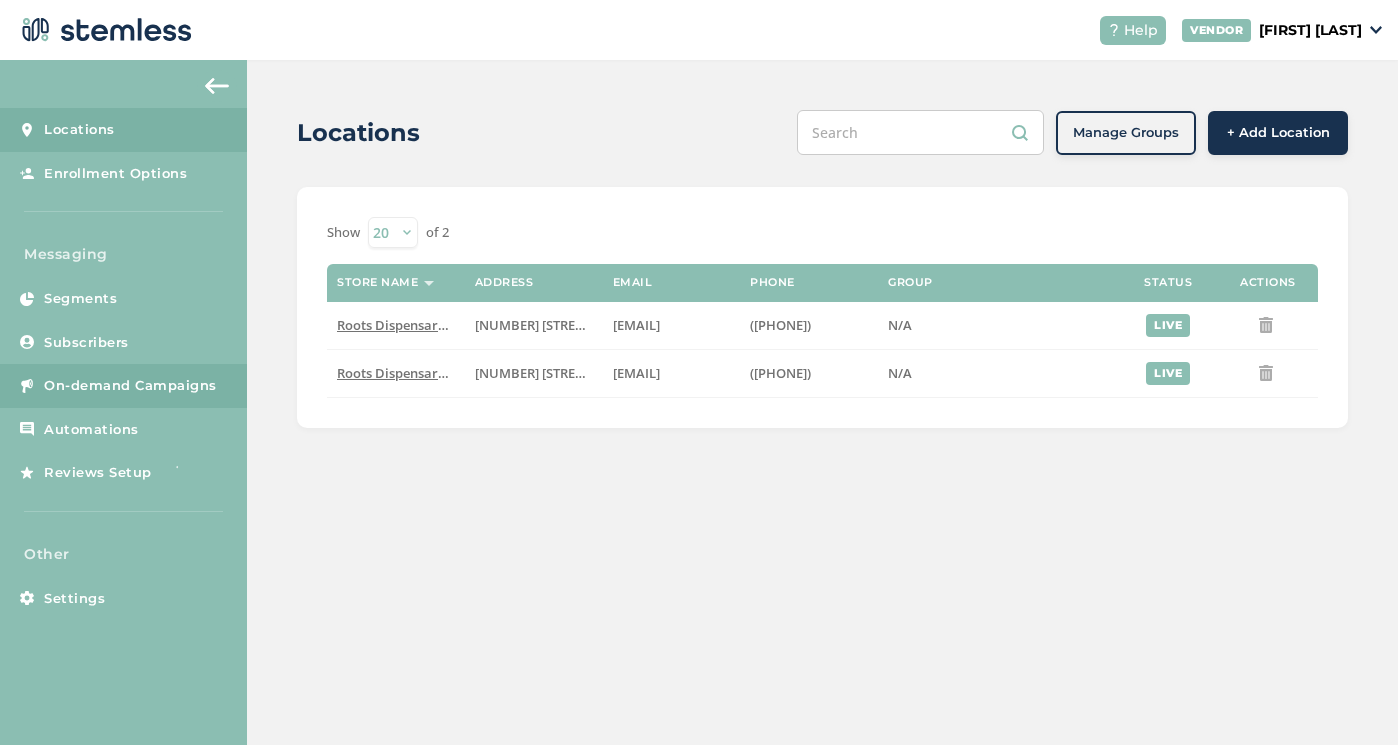 click on "On-demand Campaigns" at bounding box center (130, 386) 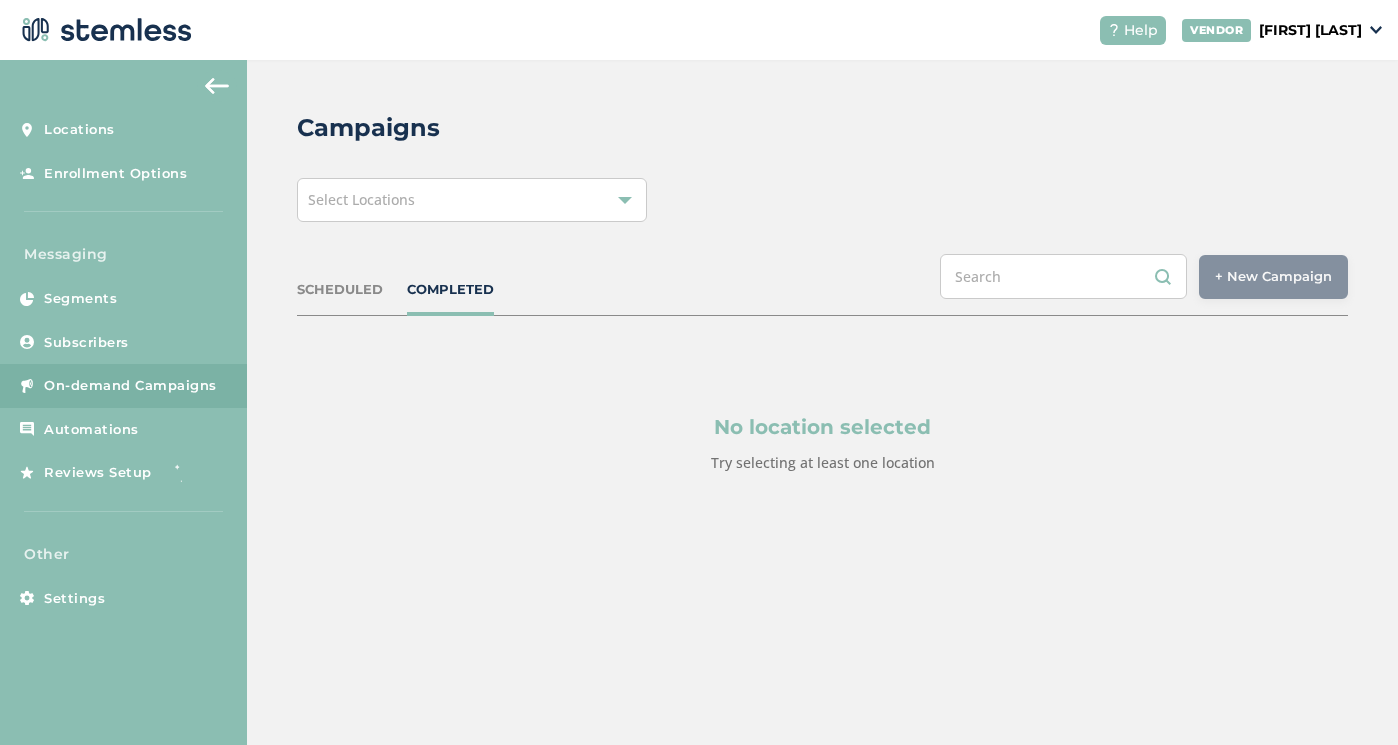 click on "Select Locations" at bounding box center (472, 200) 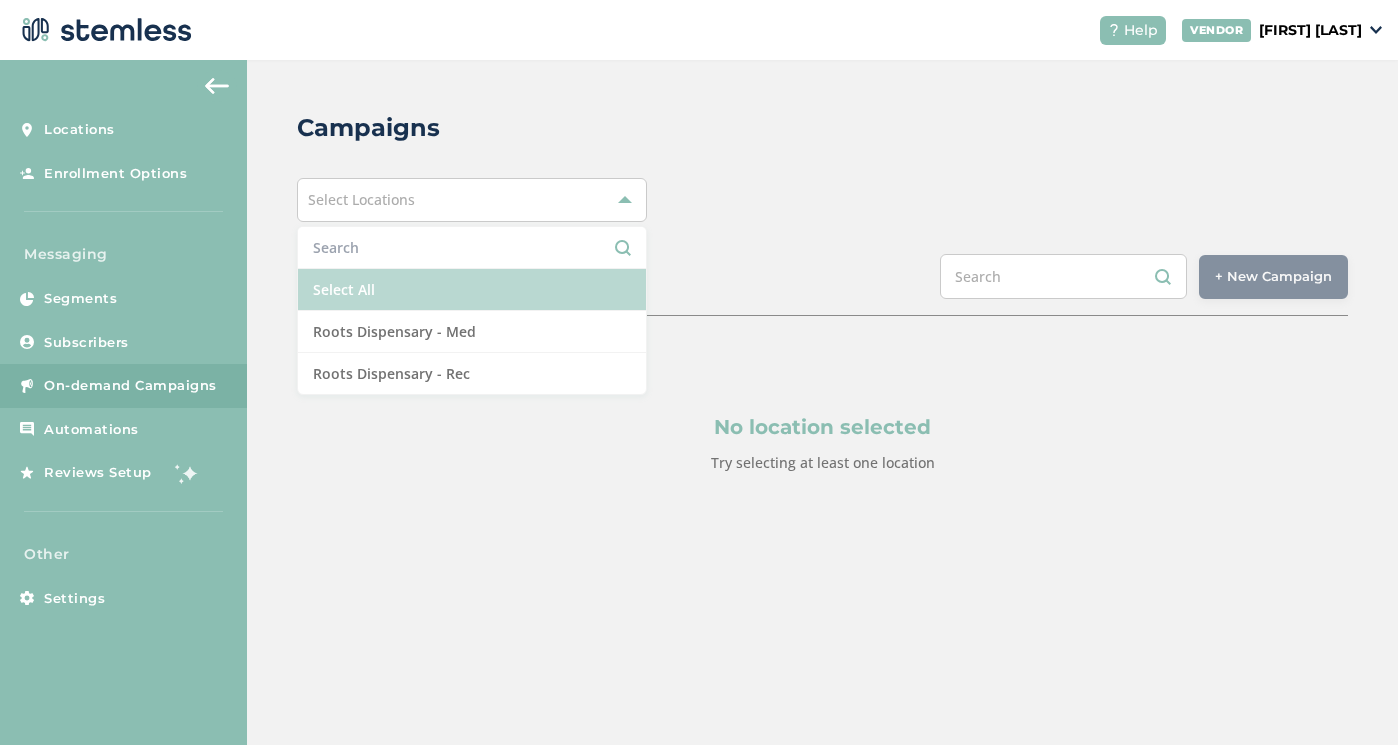 click on "Select All" at bounding box center (472, 290) 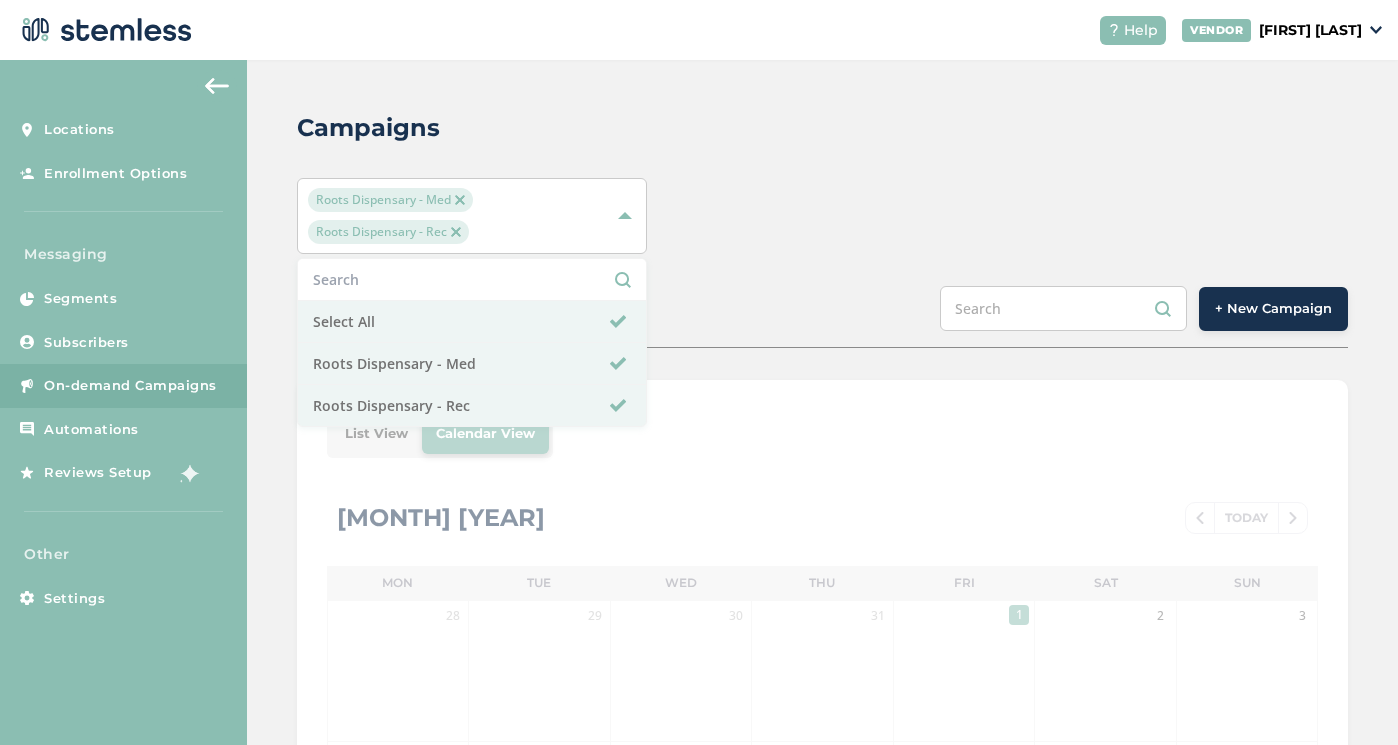 click on "+ New Campaign" at bounding box center (1273, 309) 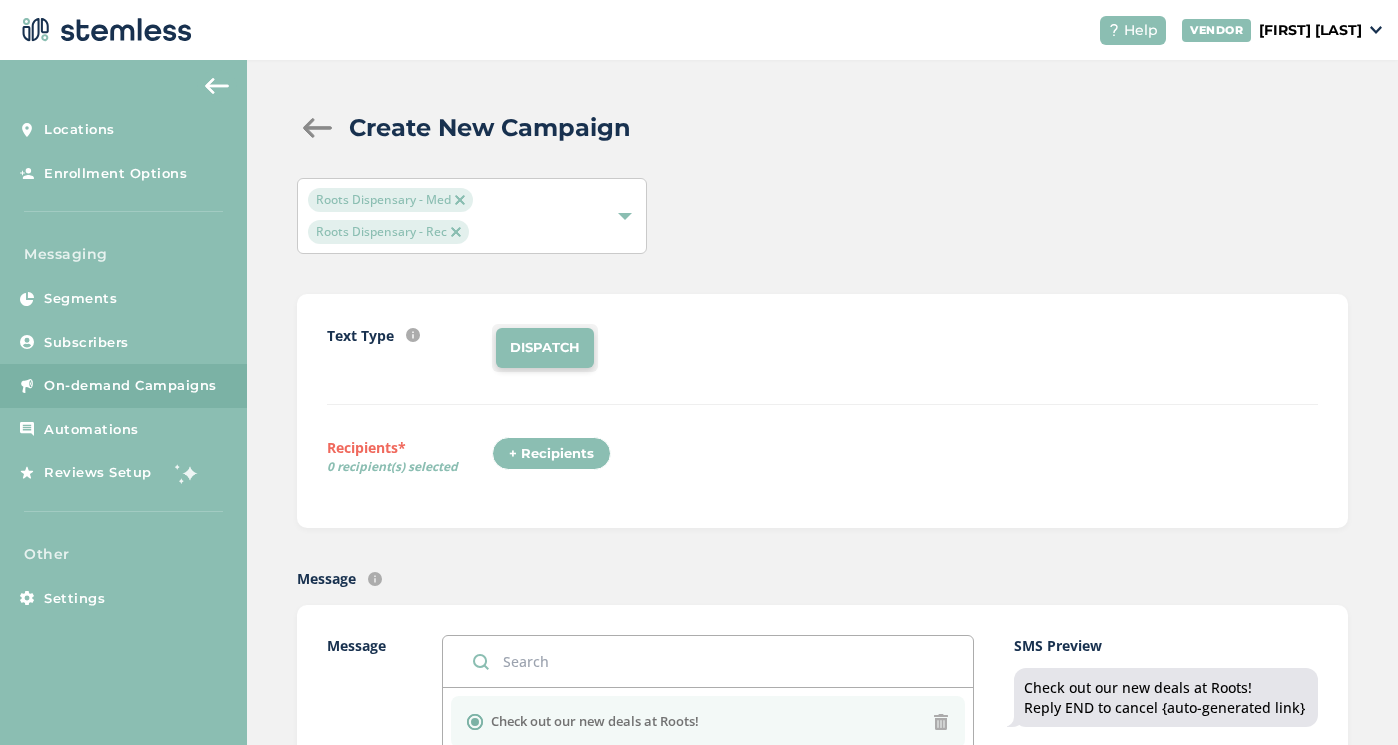 click on "+ Recipients" at bounding box center [551, 454] 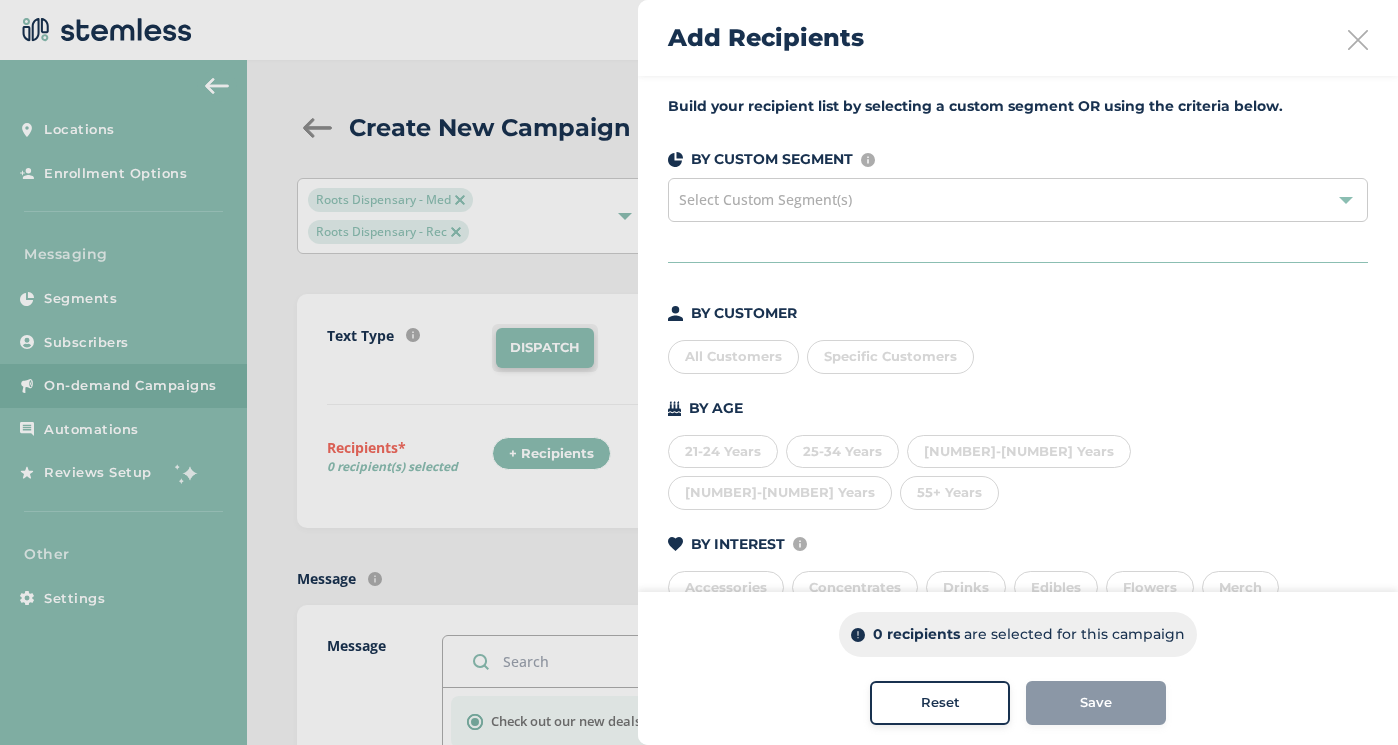 click on "All Customers" at bounding box center [733, 357] 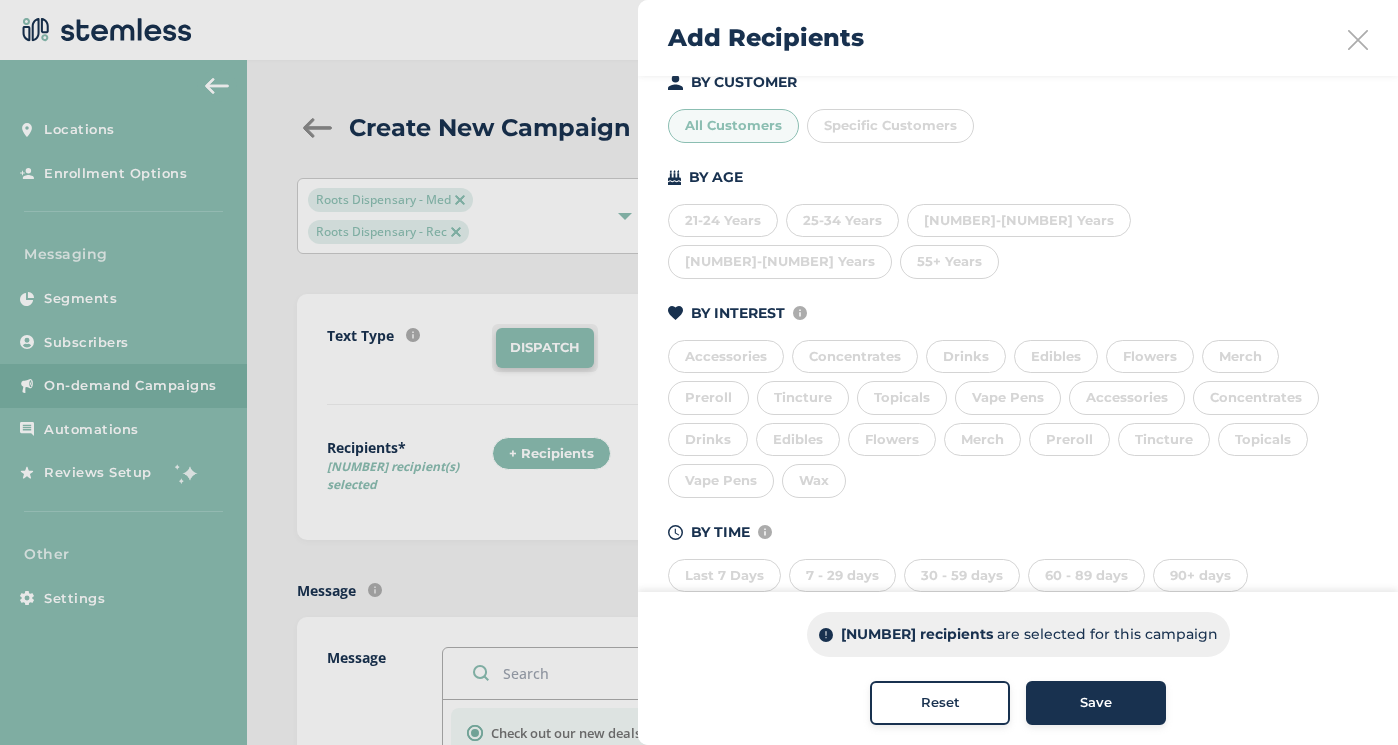 scroll, scrollTop: 230, scrollLeft: 0, axis: vertical 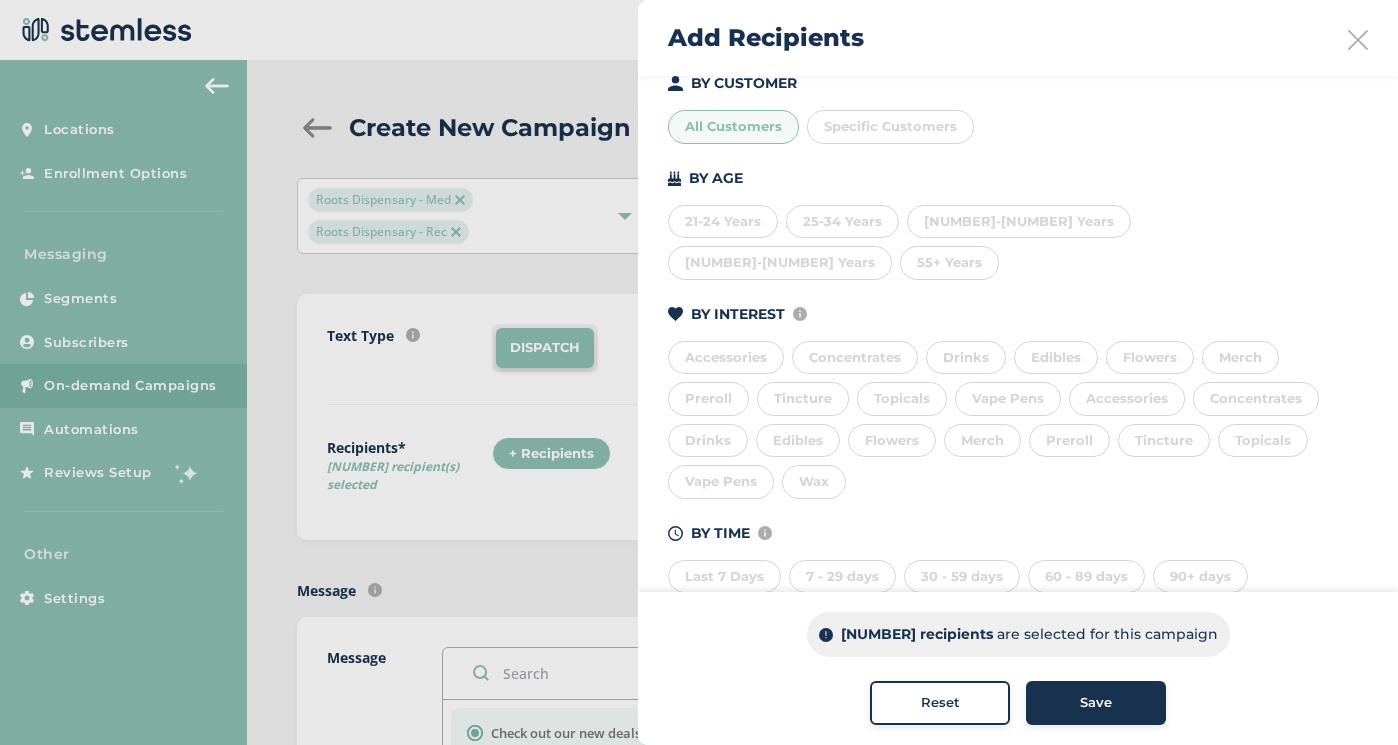 click on "Save" at bounding box center [1096, 703] 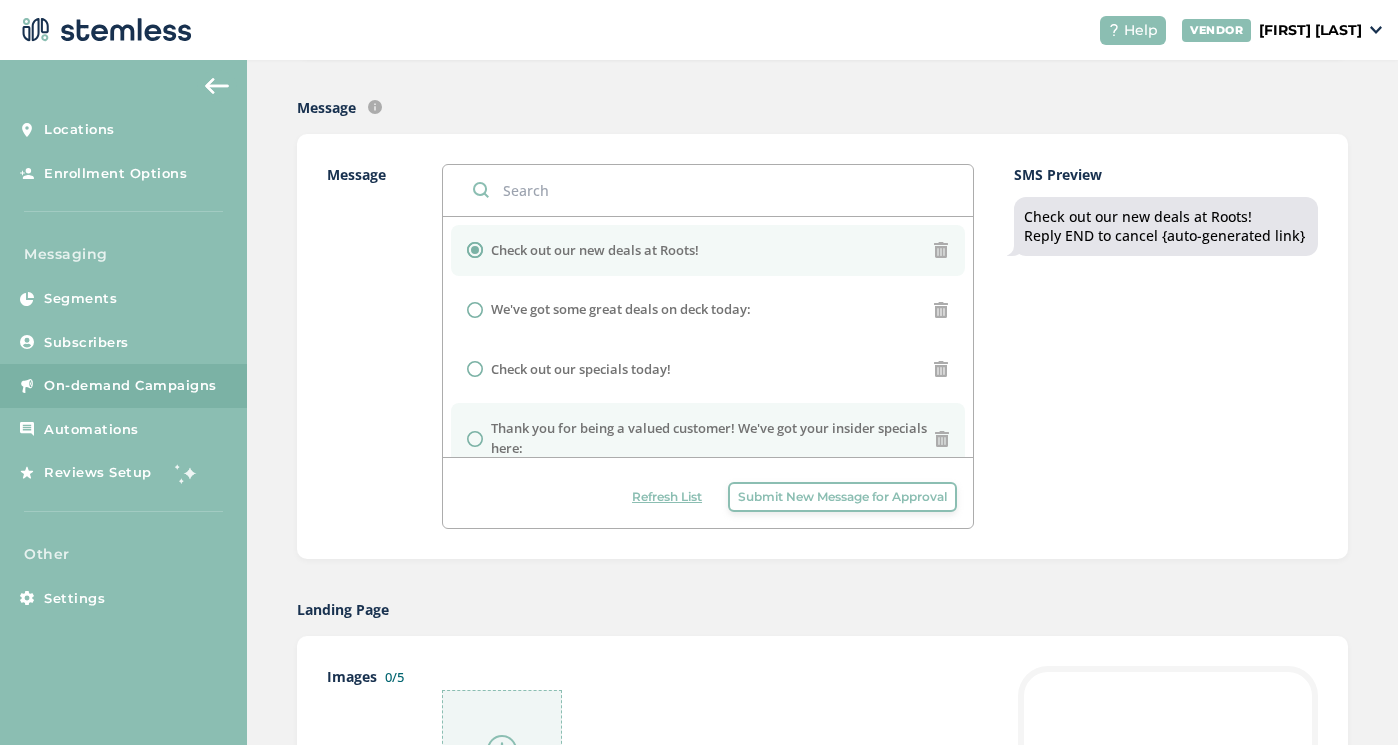 scroll, scrollTop: 458, scrollLeft: 0, axis: vertical 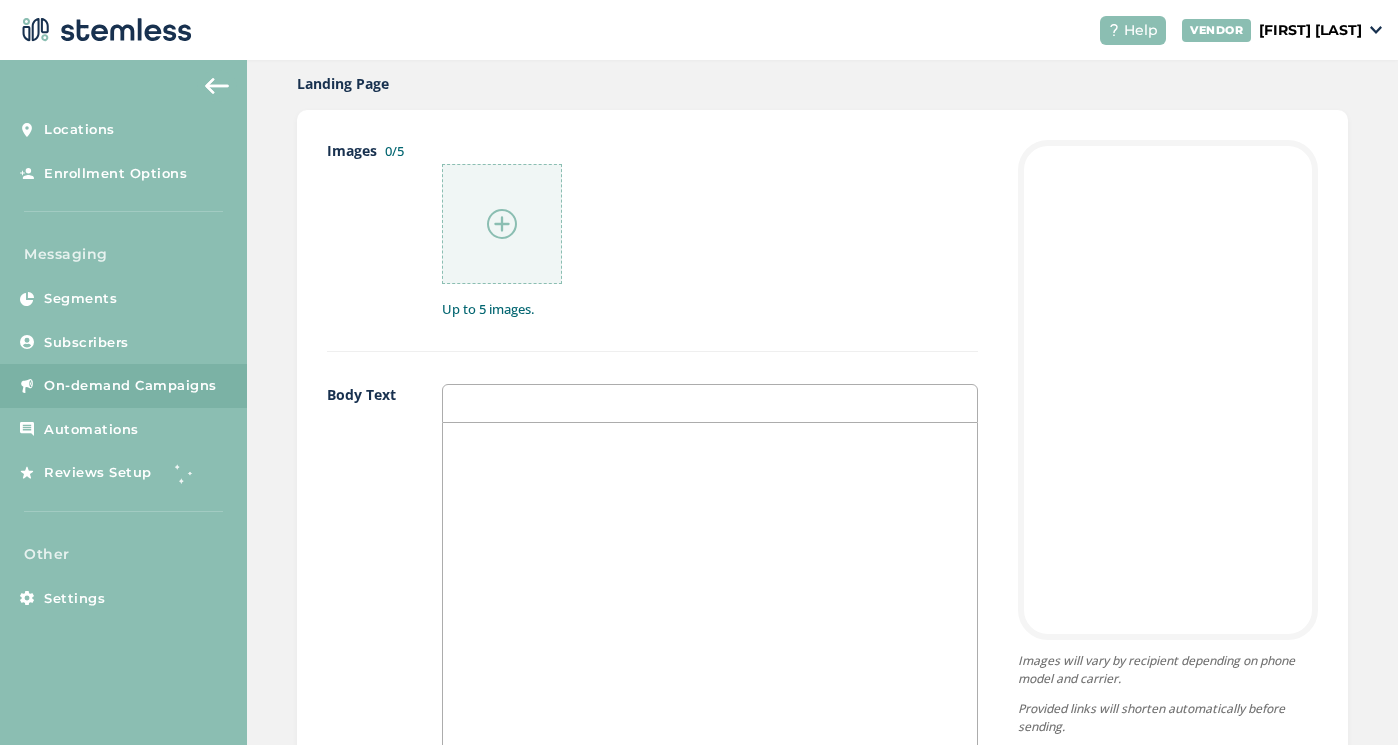 click at bounding box center [502, 224] 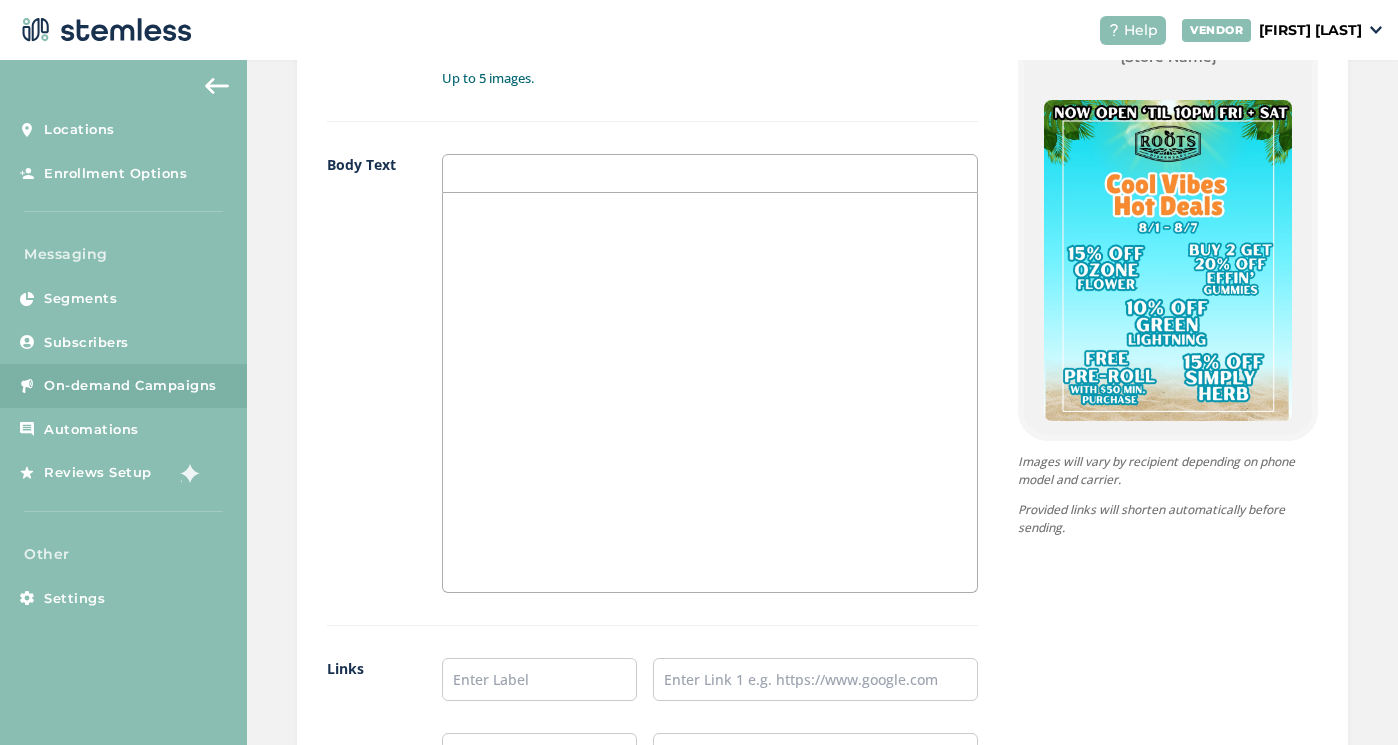 scroll, scrollTop: 1282, scrollLeft: 0, axis: vertical 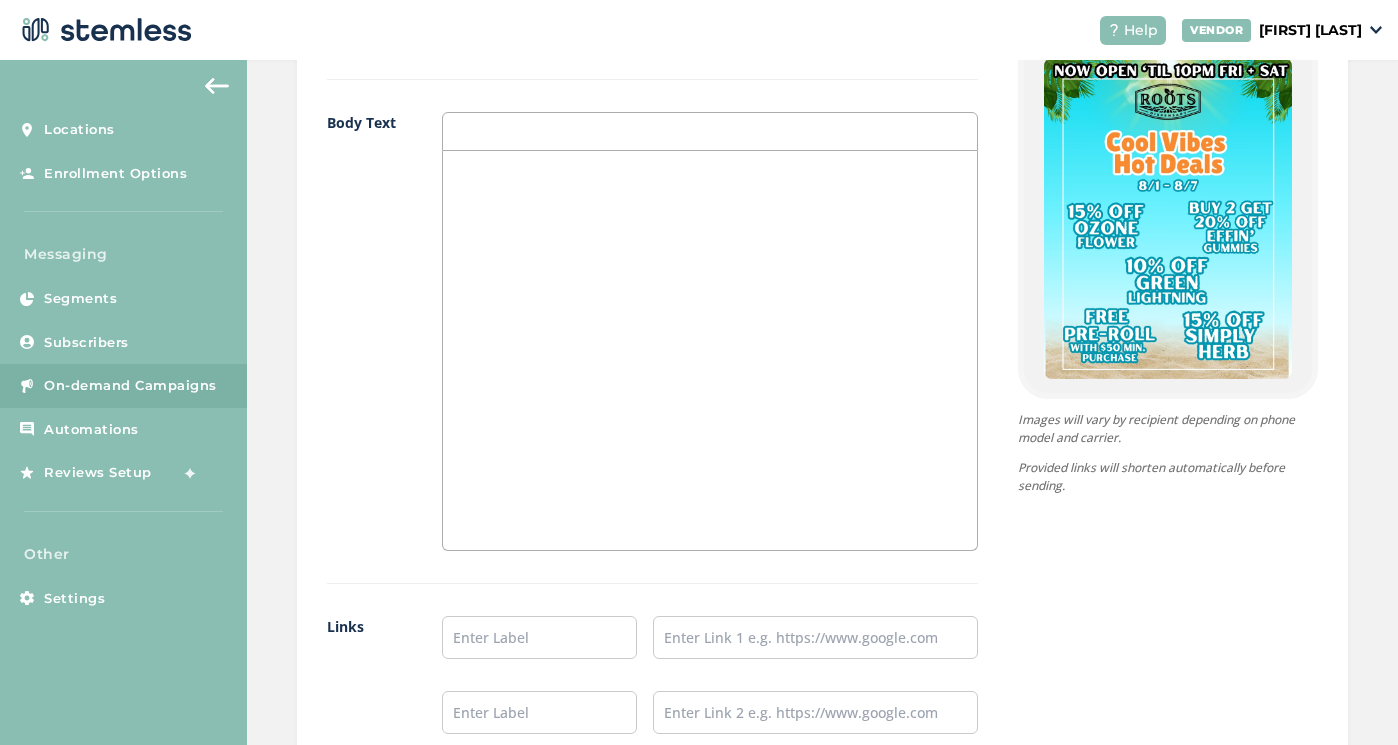 click at bounding box center [710, 350] 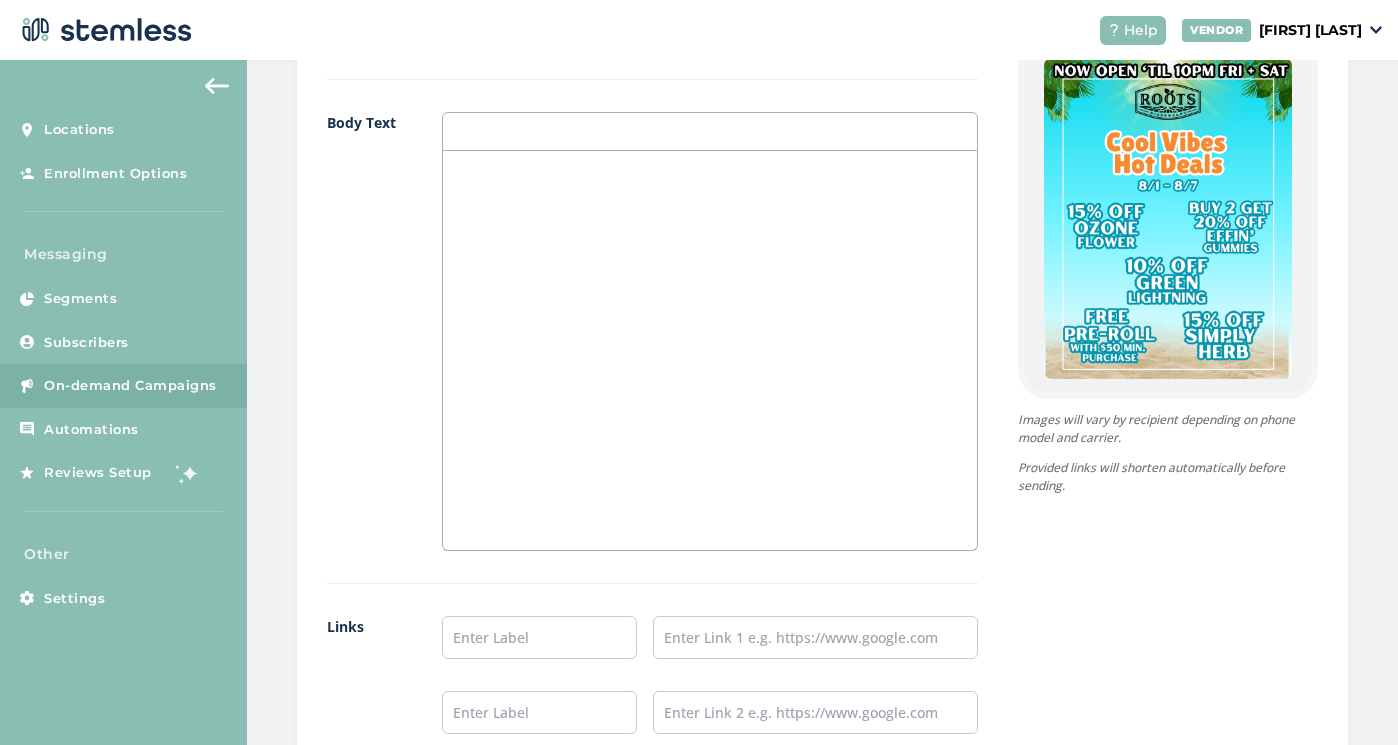 type 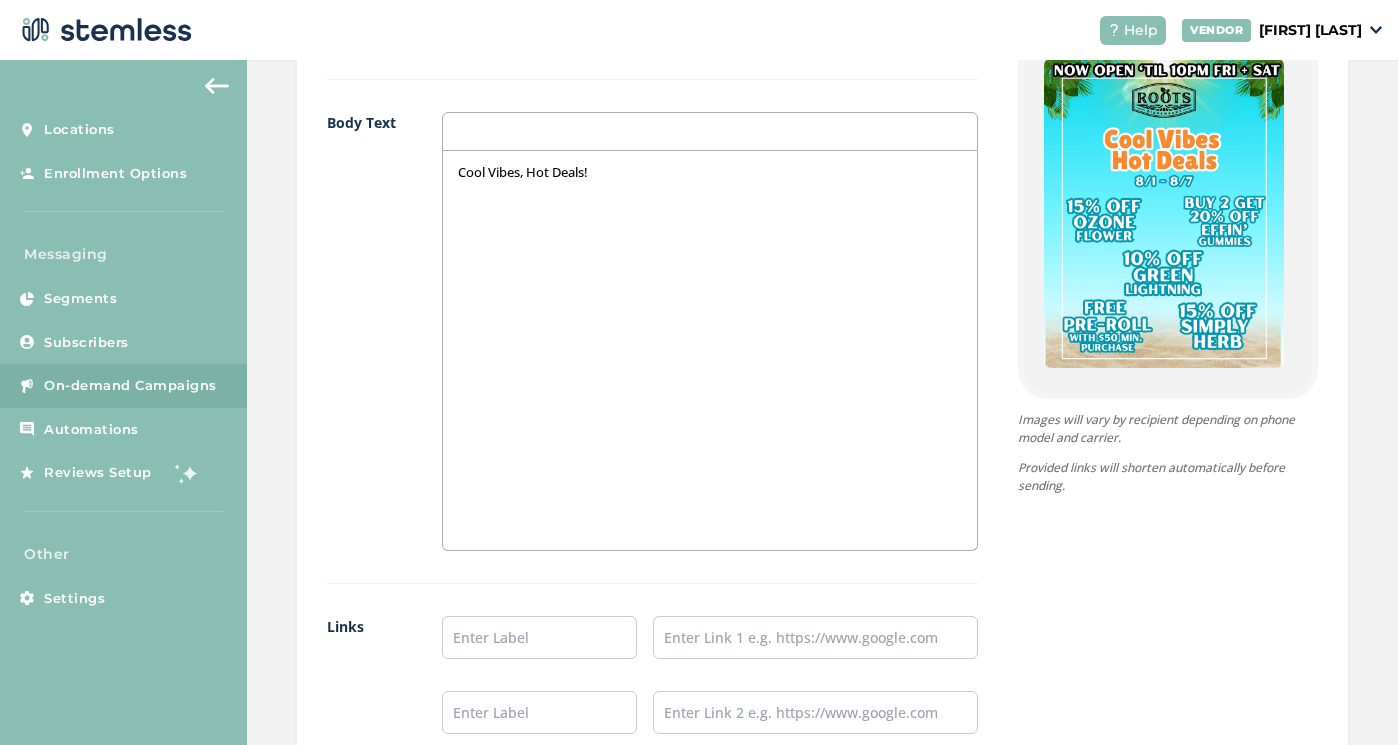 click on "Cool Vibes, Hot Deals!" at bounding box center (710, 350) 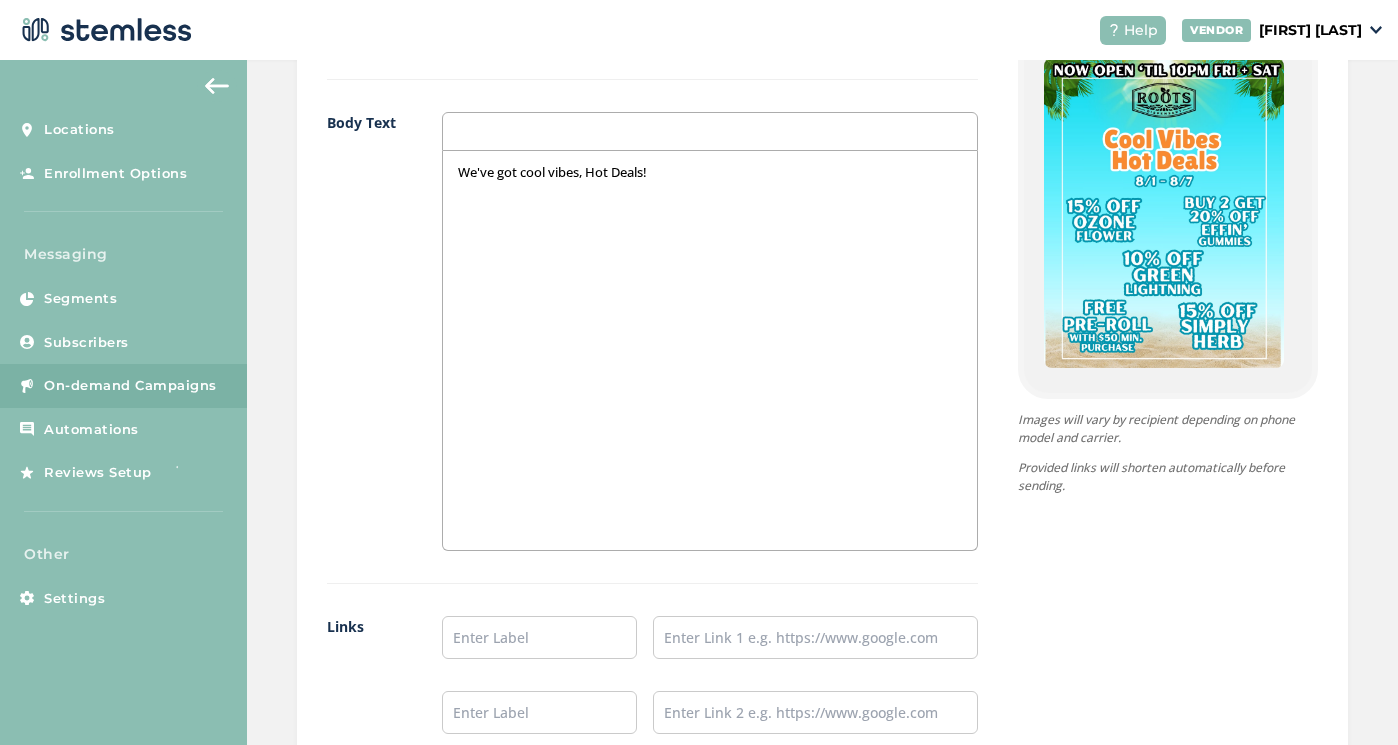 click on "We've got cool vibes, Hot Deals!" at bounding box center [710, 172] 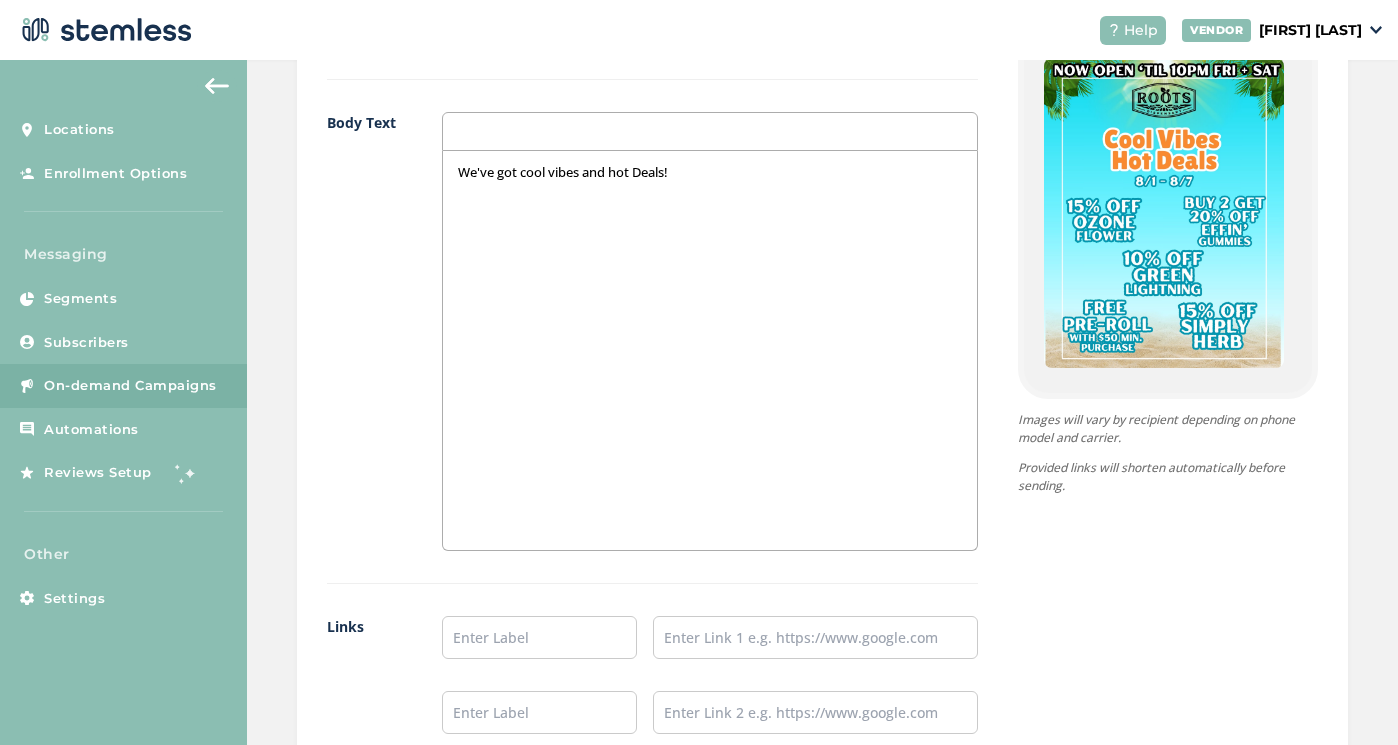 click on "We've got cool vibes and hot Deals!" at bounding box center (710, 172) 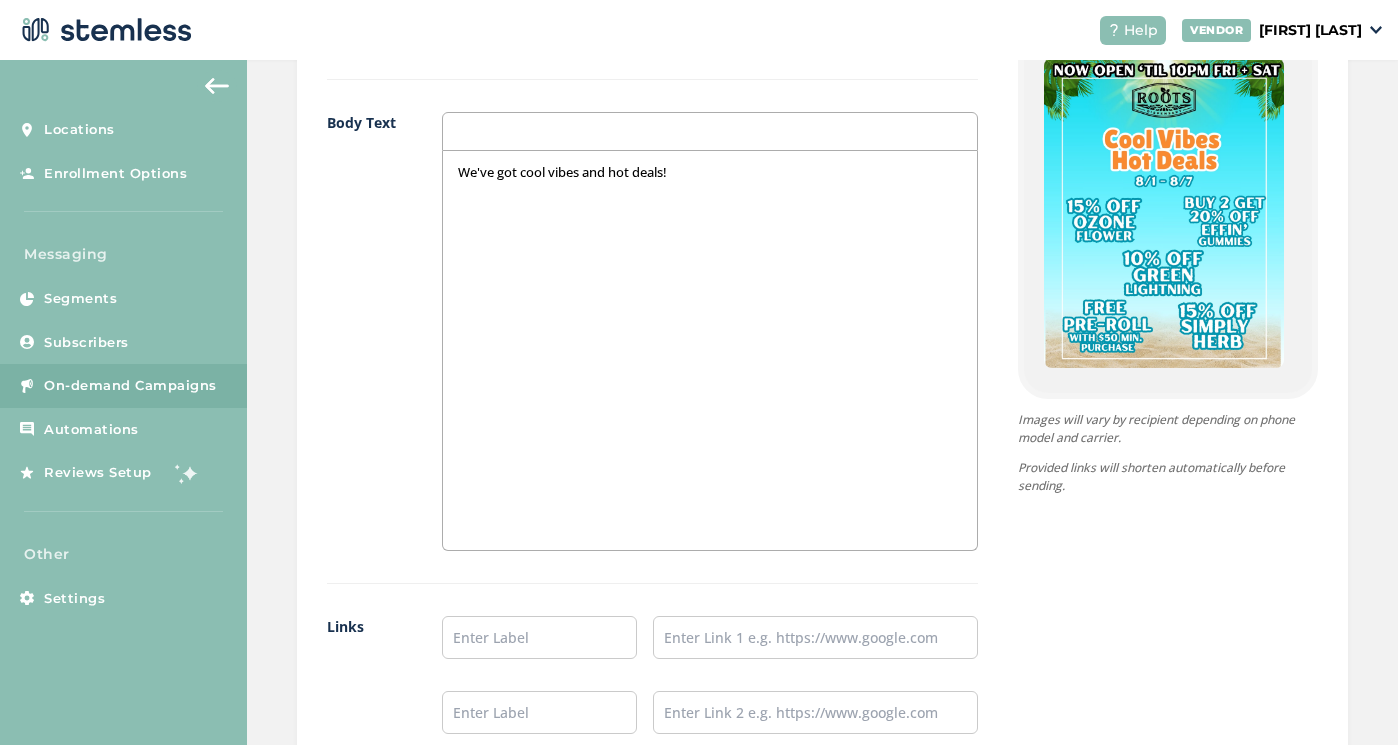 click on "We've got cool vibes and hot deals!" at bounding box center (710, 172) 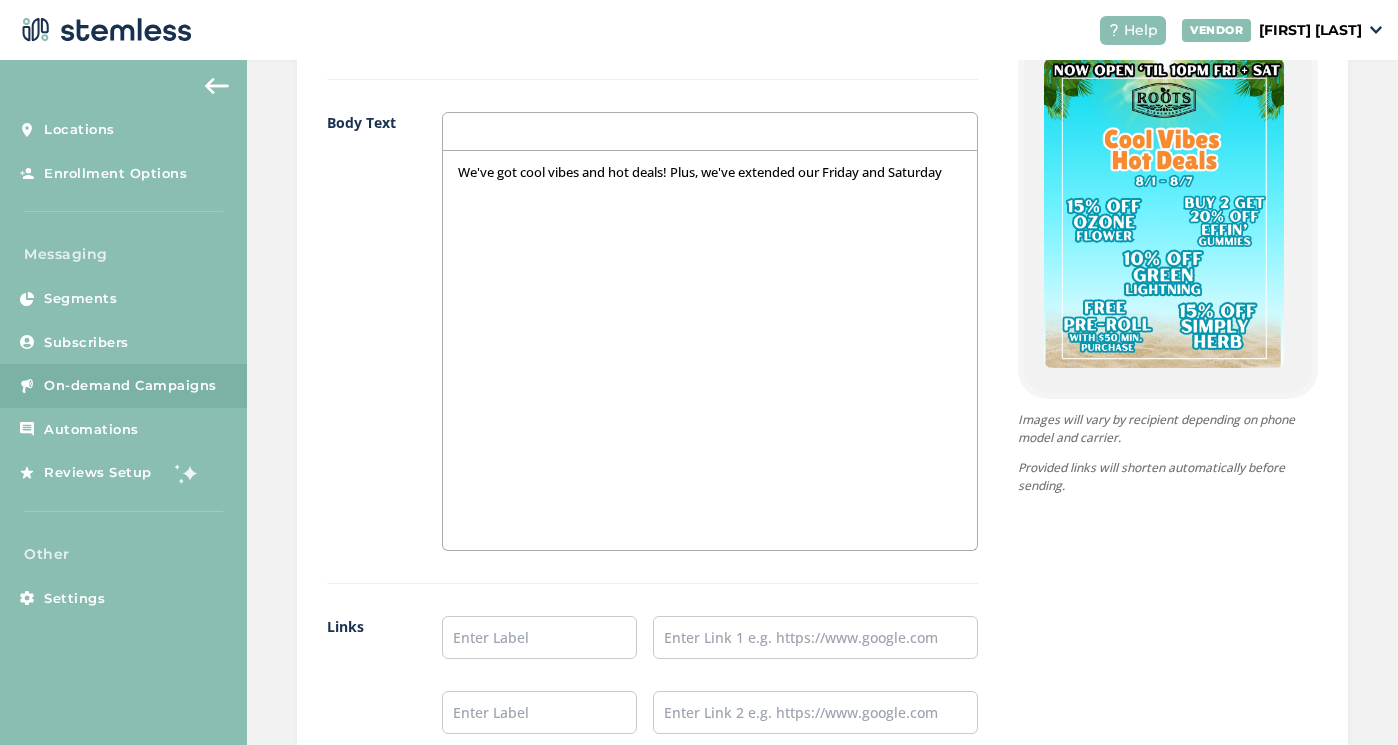 click on "We've got cool vibes and hot deals! Plus, we've extended our Friday and Saturday" at bounding box center [710, 172] 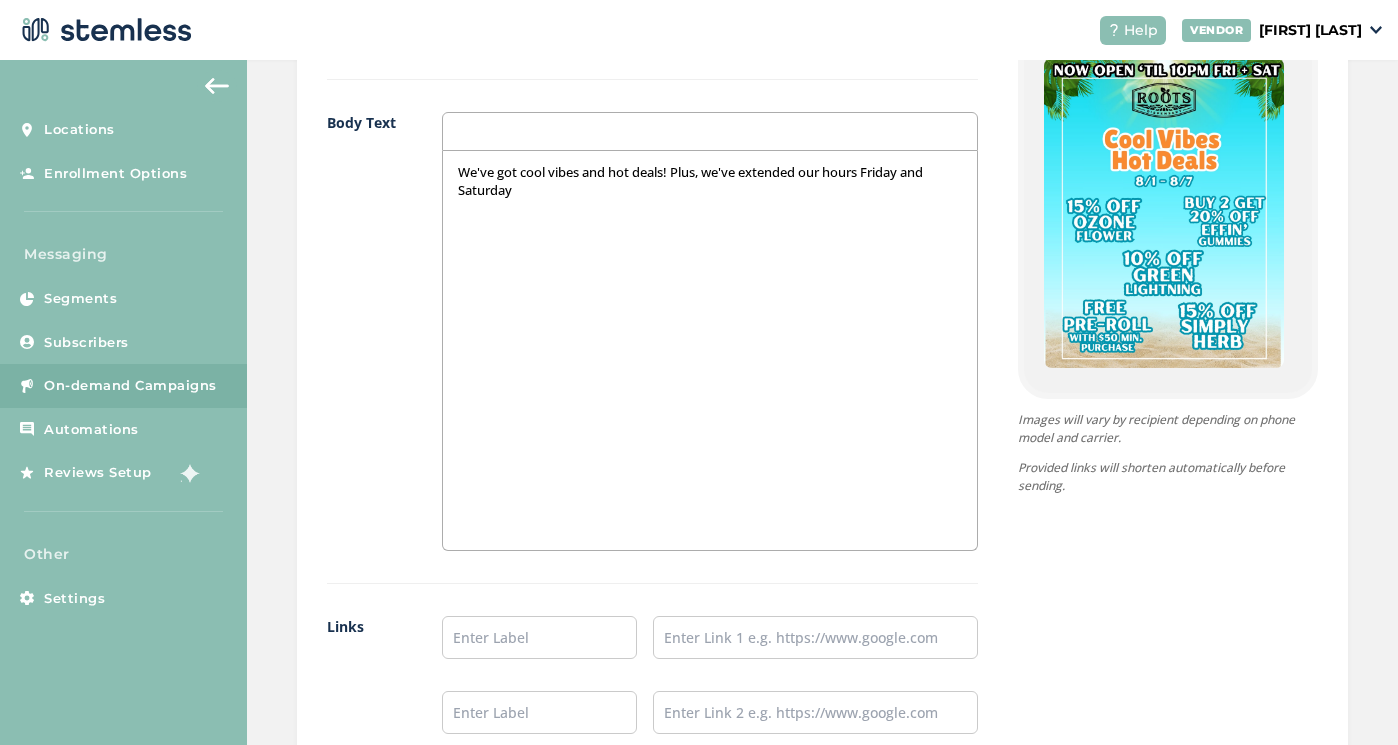click on "We've got cool vibes and hot deals! Plus, we've extended our hours Friday and Saturday" at bounding box center [710, 350] 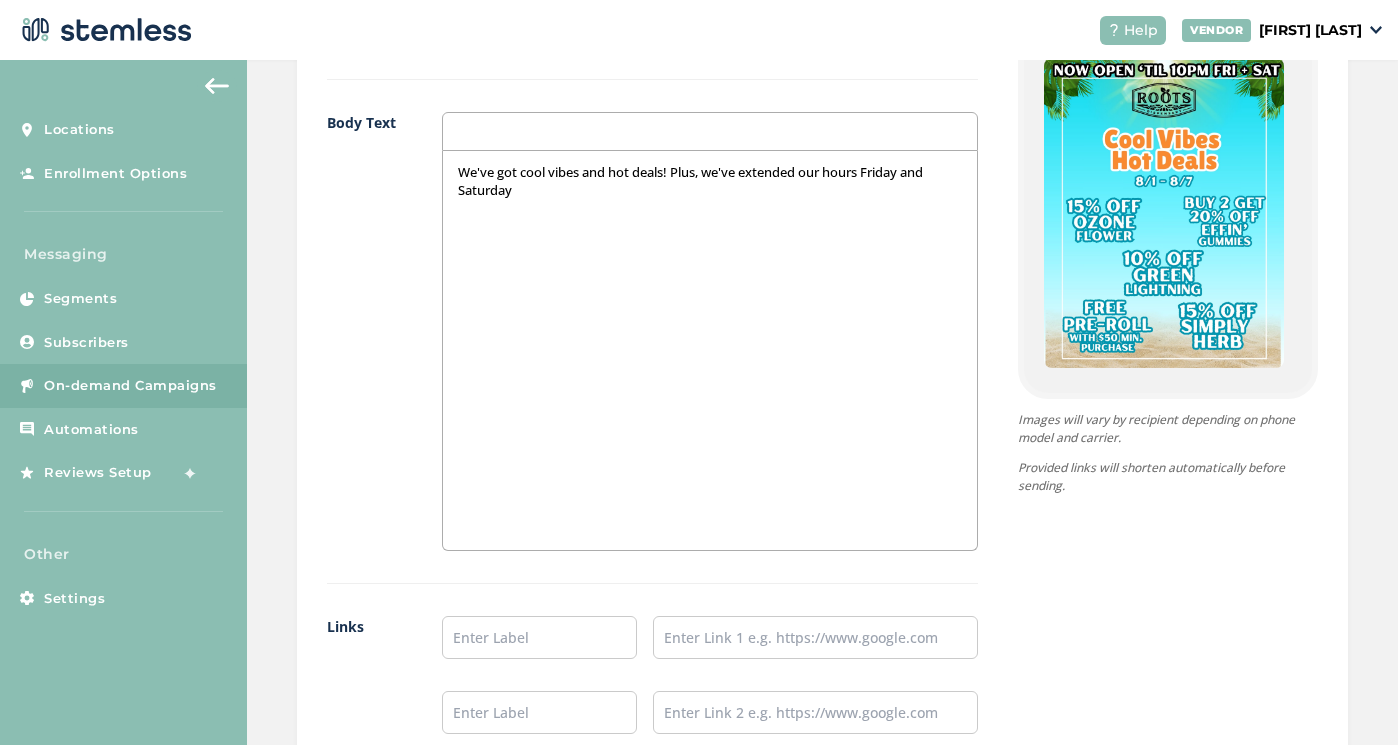 click on "We've got cool vibes and hot deals! Plus, we've extended our hours Friday and Saturday" at bounding box center (710, 181) 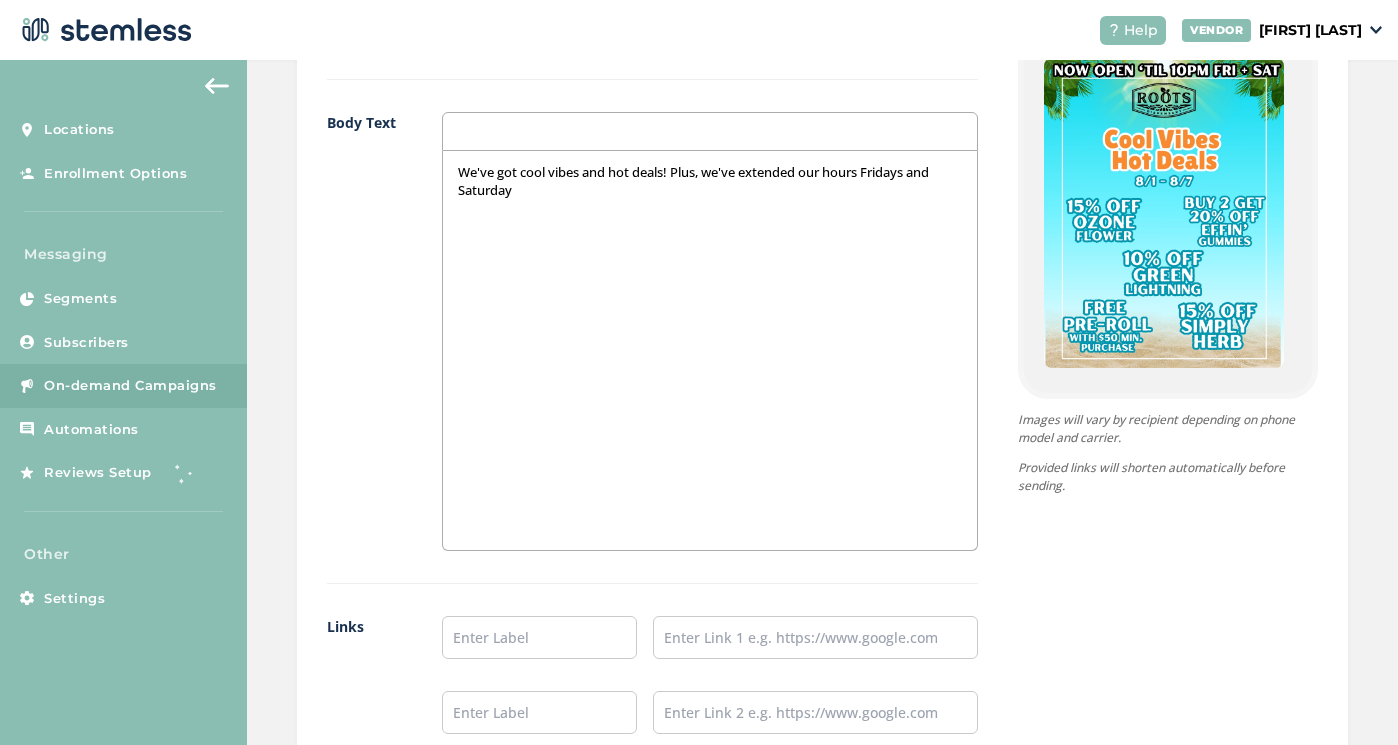 click on "We've got cool vibes and hot deals! Plus, we've extended our hours Fridays and Saturday" at bounding box center (710, 181) 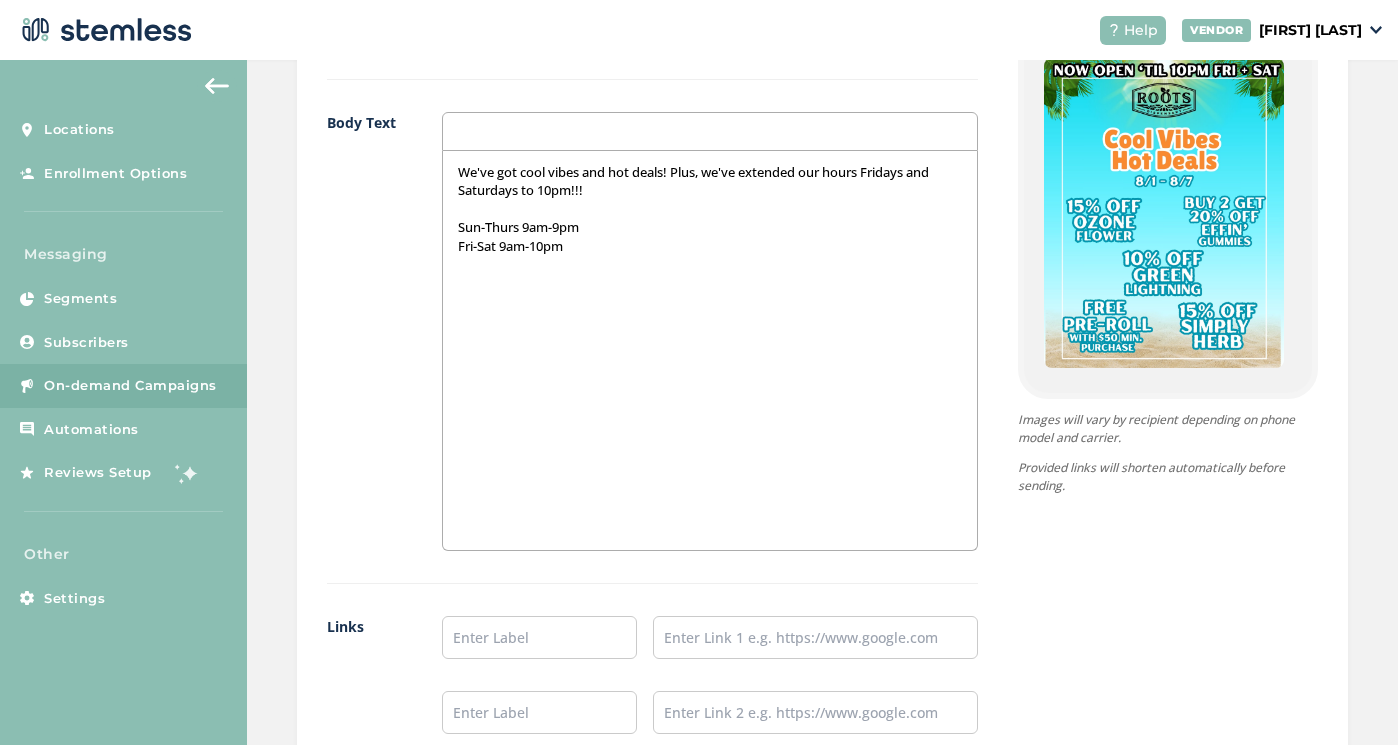 click on "We've got cool vibes and hot deals! Plus, we've extended our hours Fridays and Saturdays to 10pm!!! Sun-Thurs 9am-9pm Fri-Sat 9am-10pm" at bounding box center [710, 350] 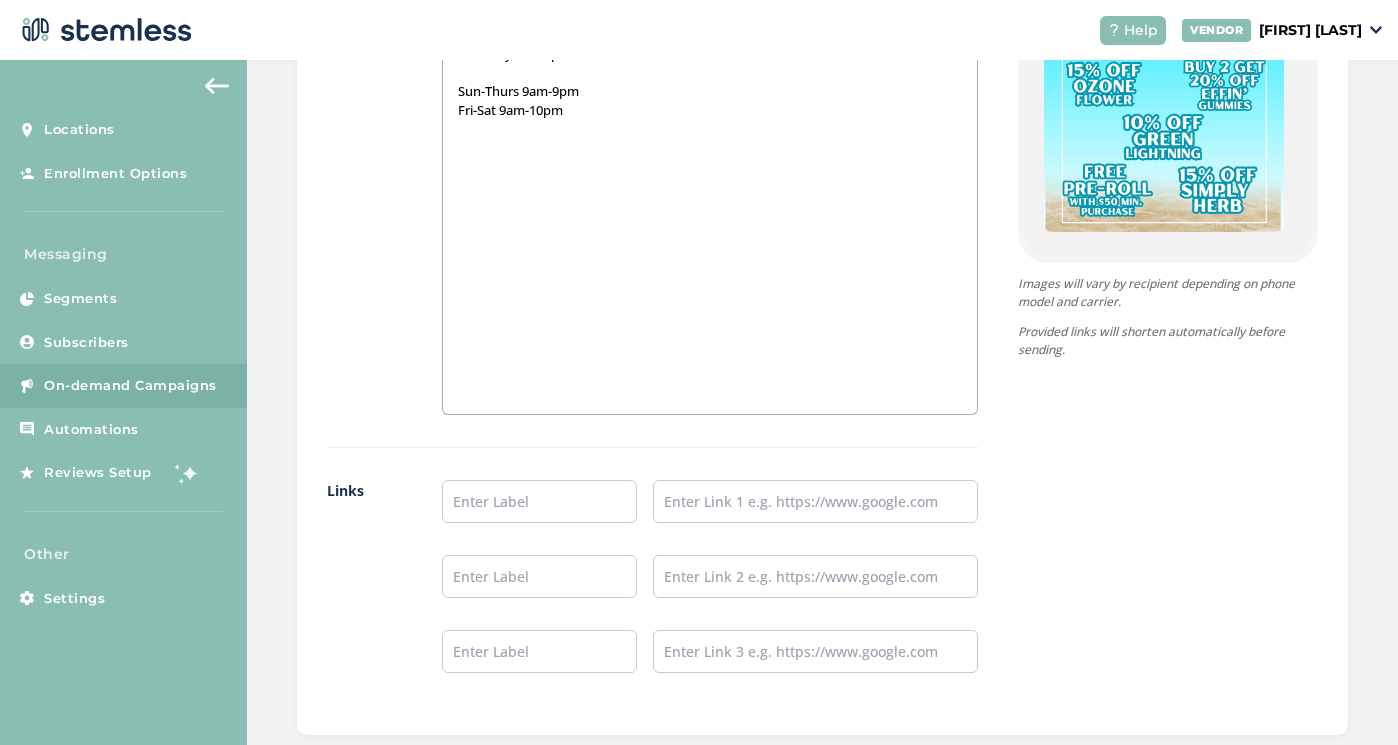 scroll, scrollTop: 1451, scrollLeft: 0, axis: vertical 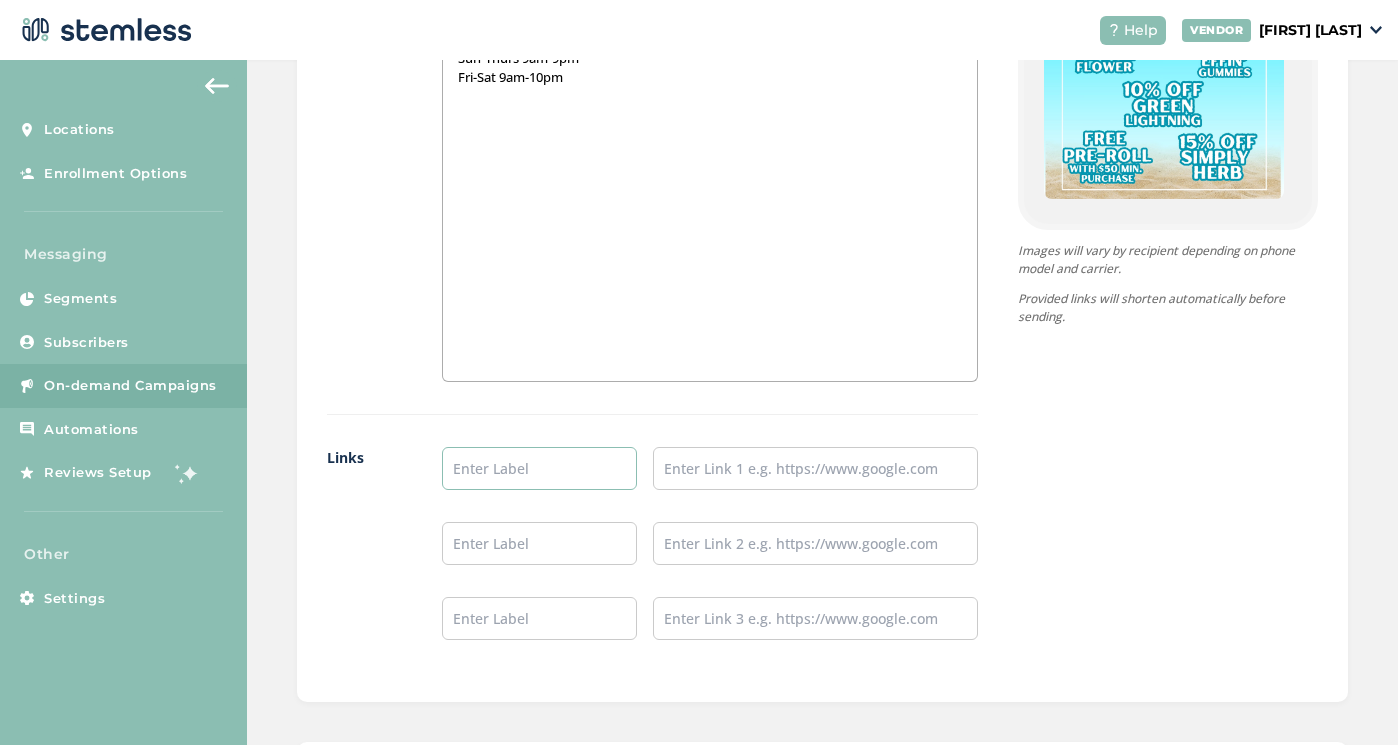 click at bounding box center (539, 468) 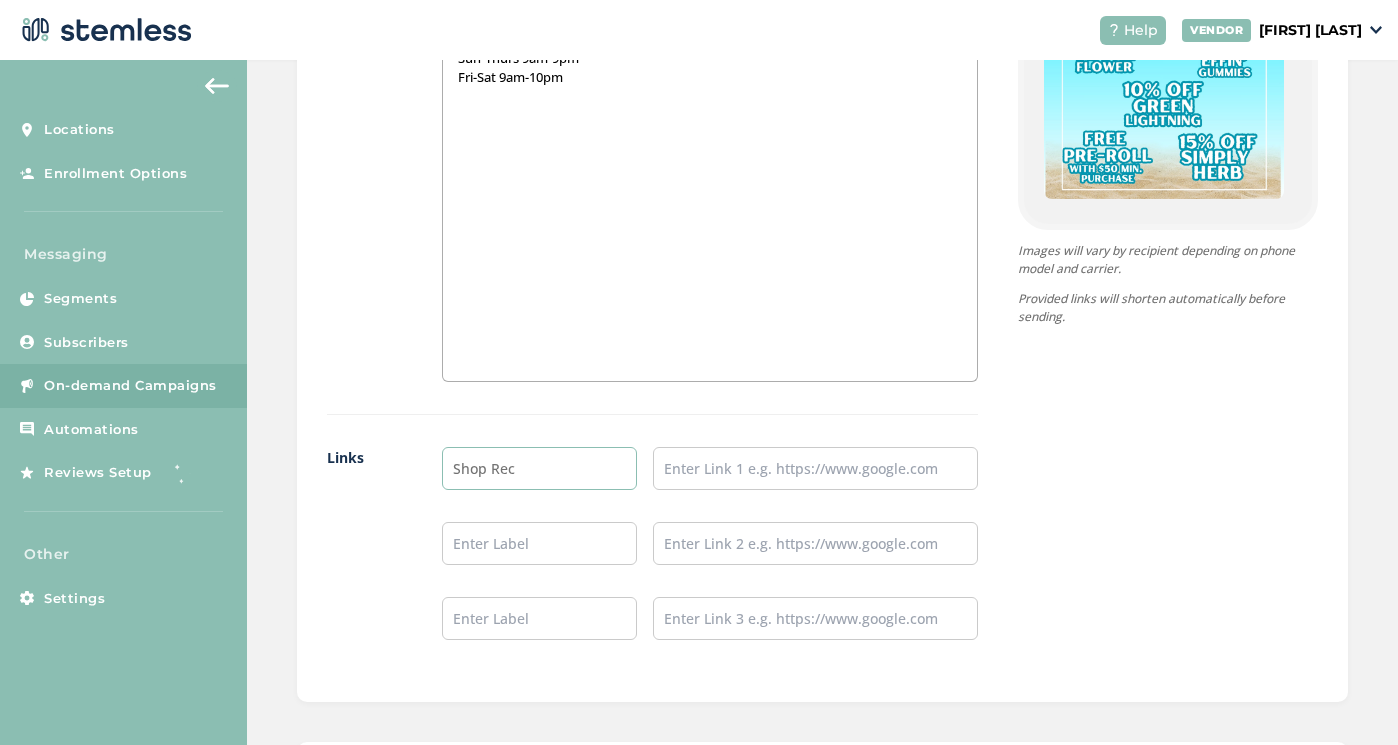 type on "Shop Rec" 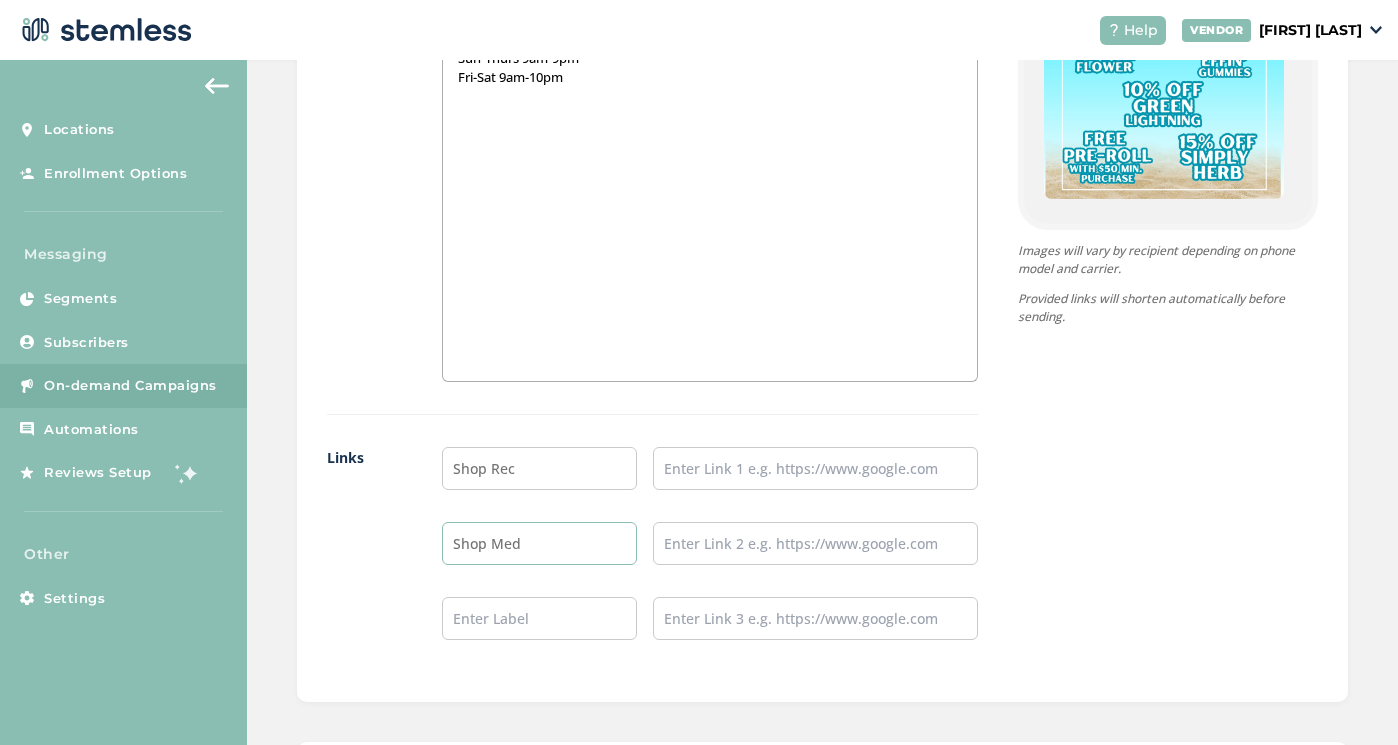 type on "Shop Med" 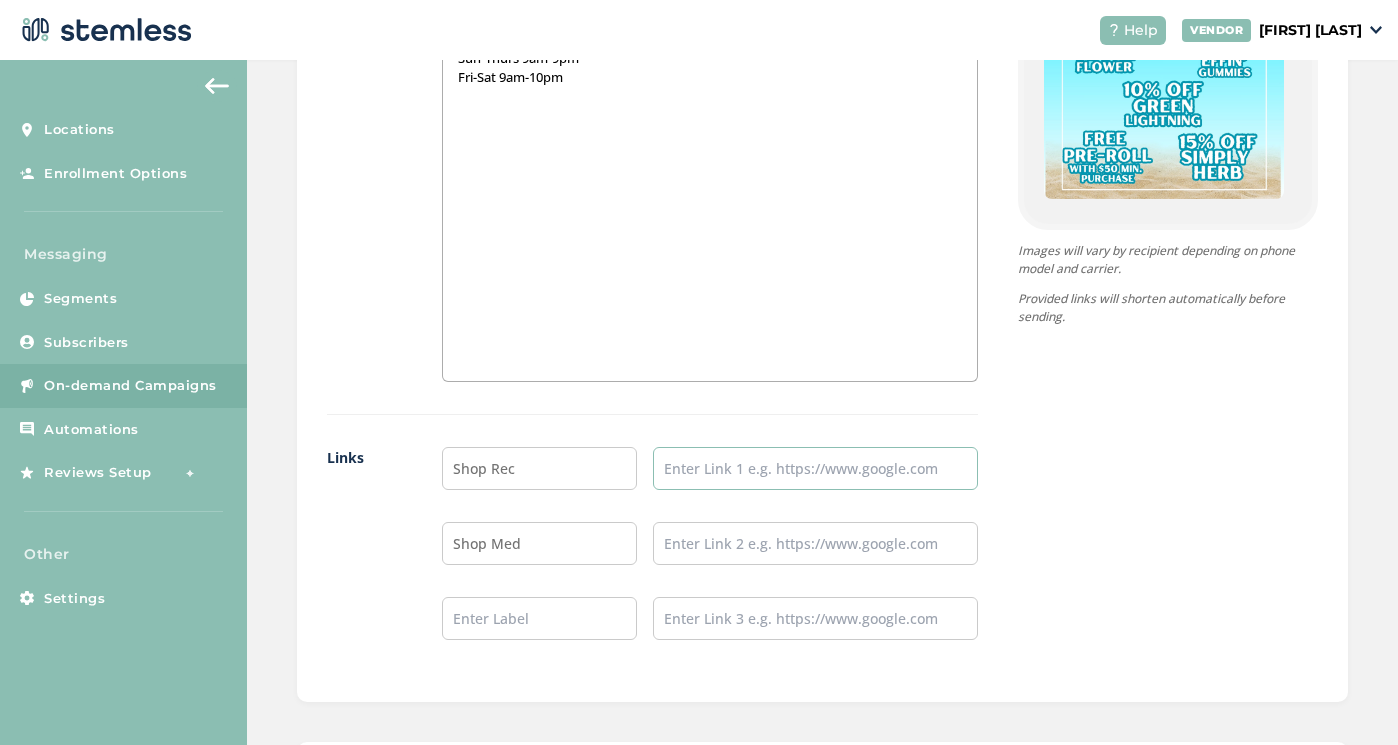 click at bounding box center [815, 468] 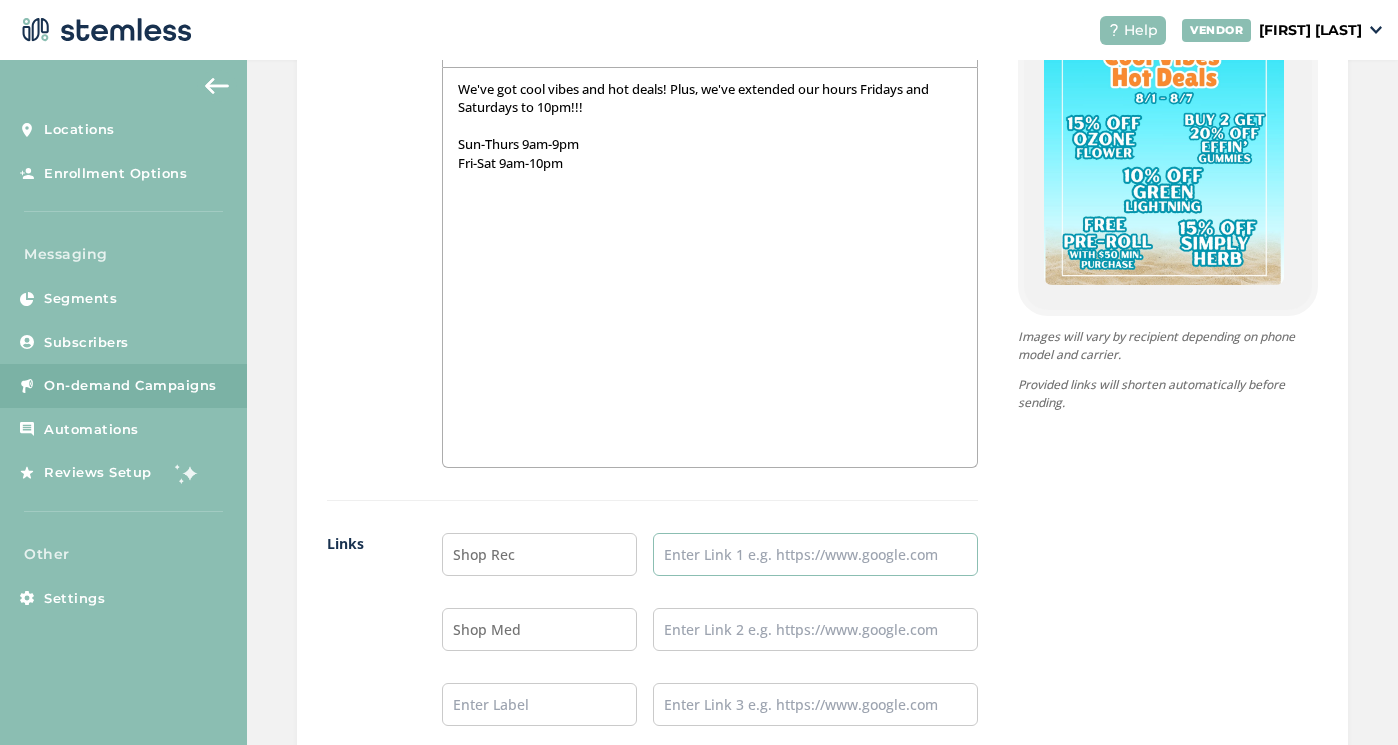 scroll, scrollTop: 1339, scrollLeft: 0, axis: vertical 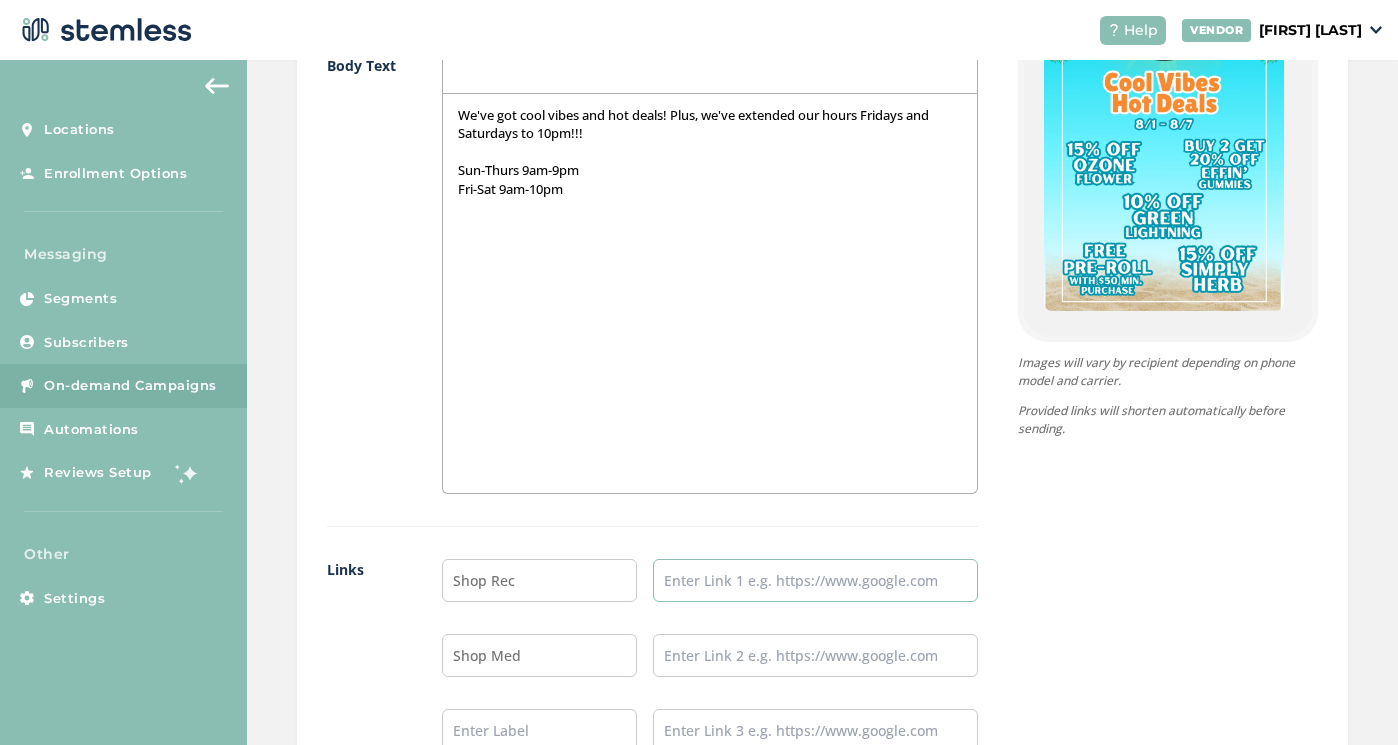 paste on "https://rootsnj.com/recreational/" 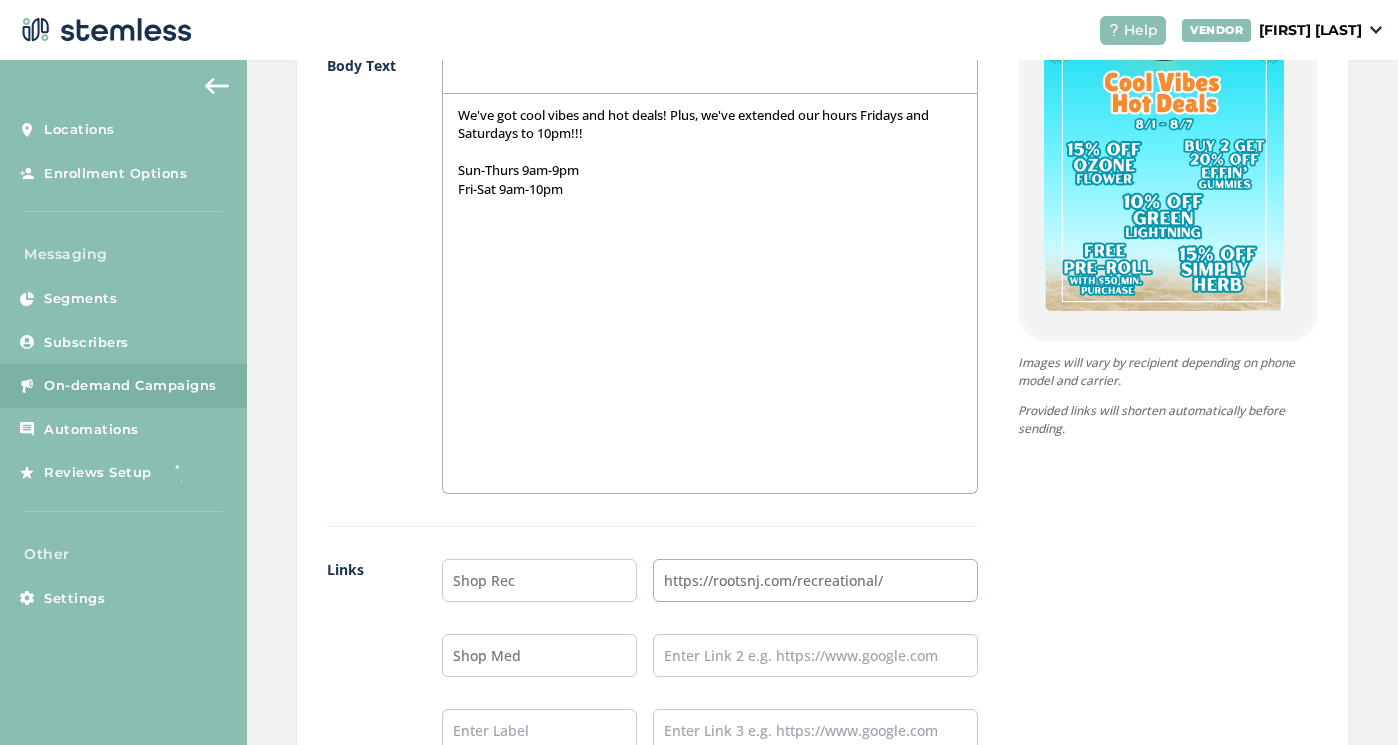 type on "https://rootsnj.com/recreational/" 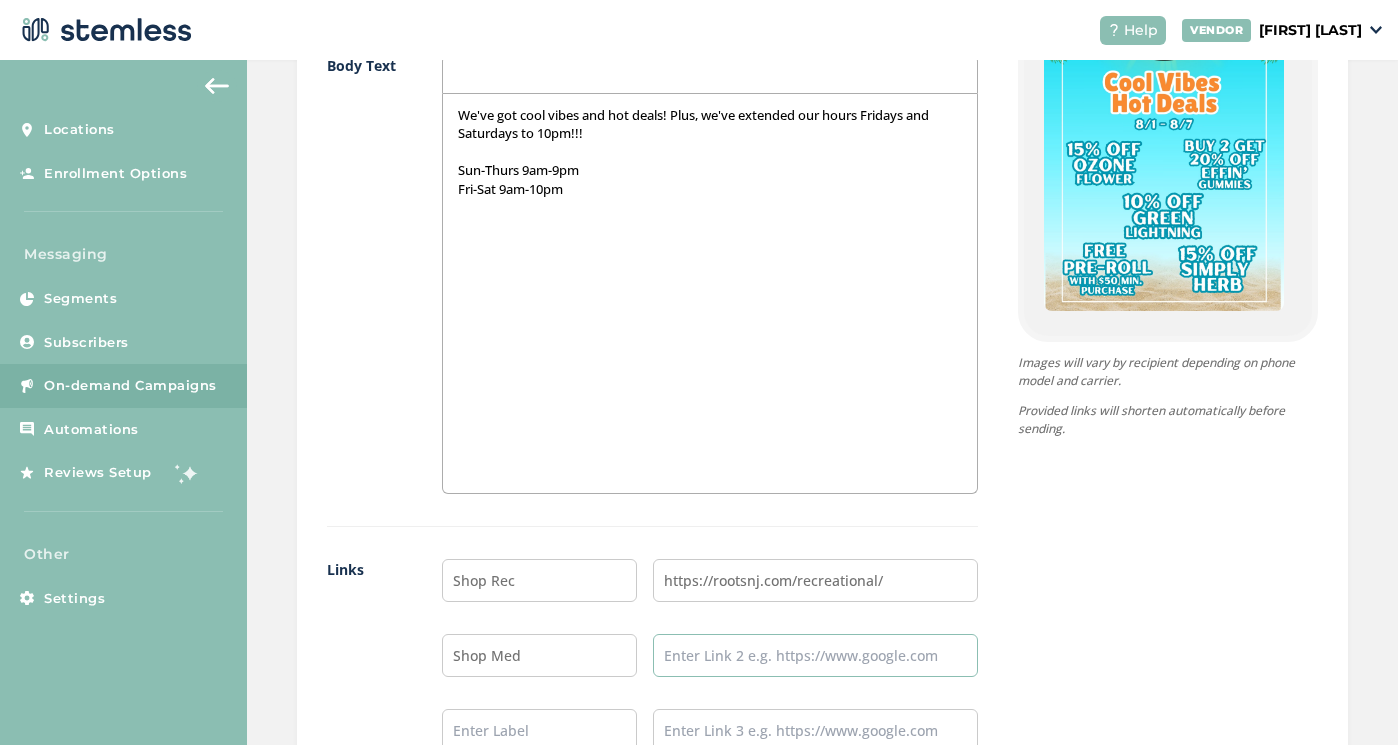 click at bounding box center [815, 655] 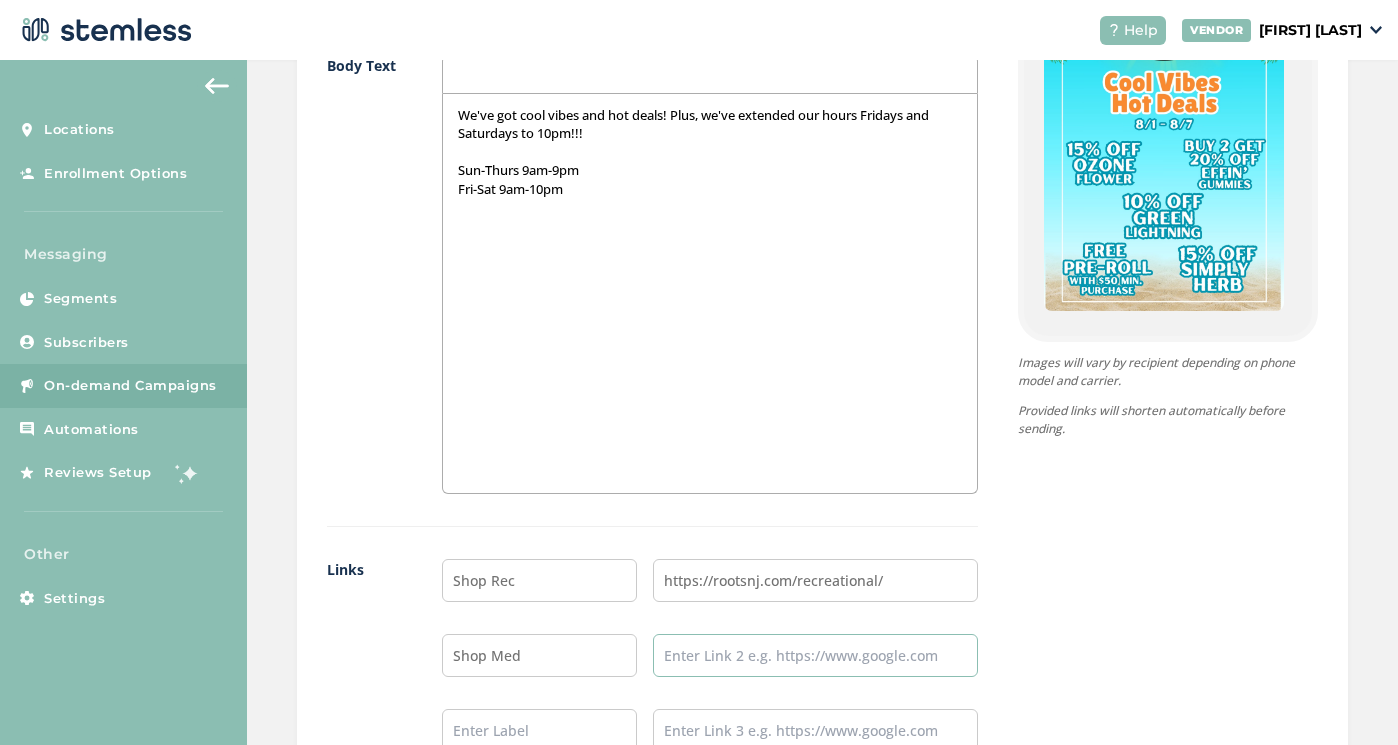 paste on "https://rootsnj.com/menu/" 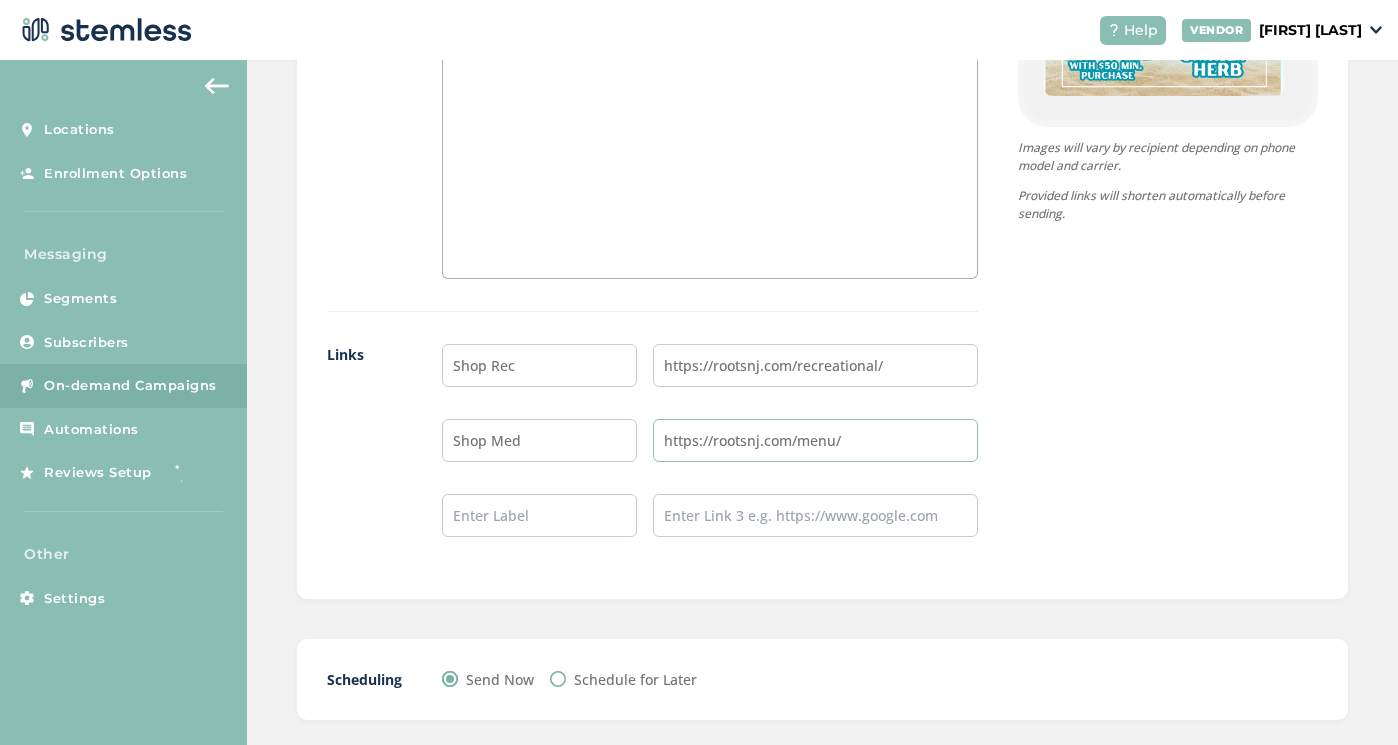 scroll, scrollTop: 1600, scrollLeft: 0, axis: vertical 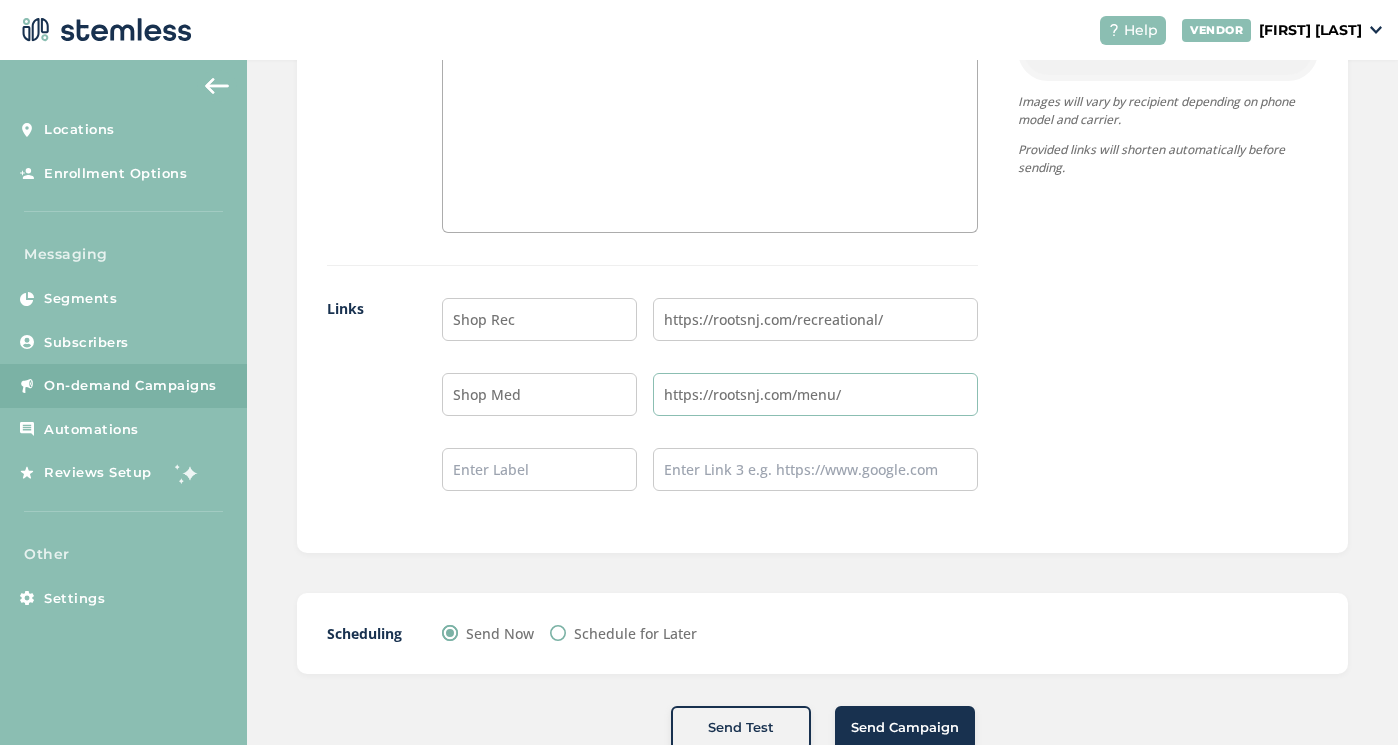 type on "https://rootsnj.com/menu/" 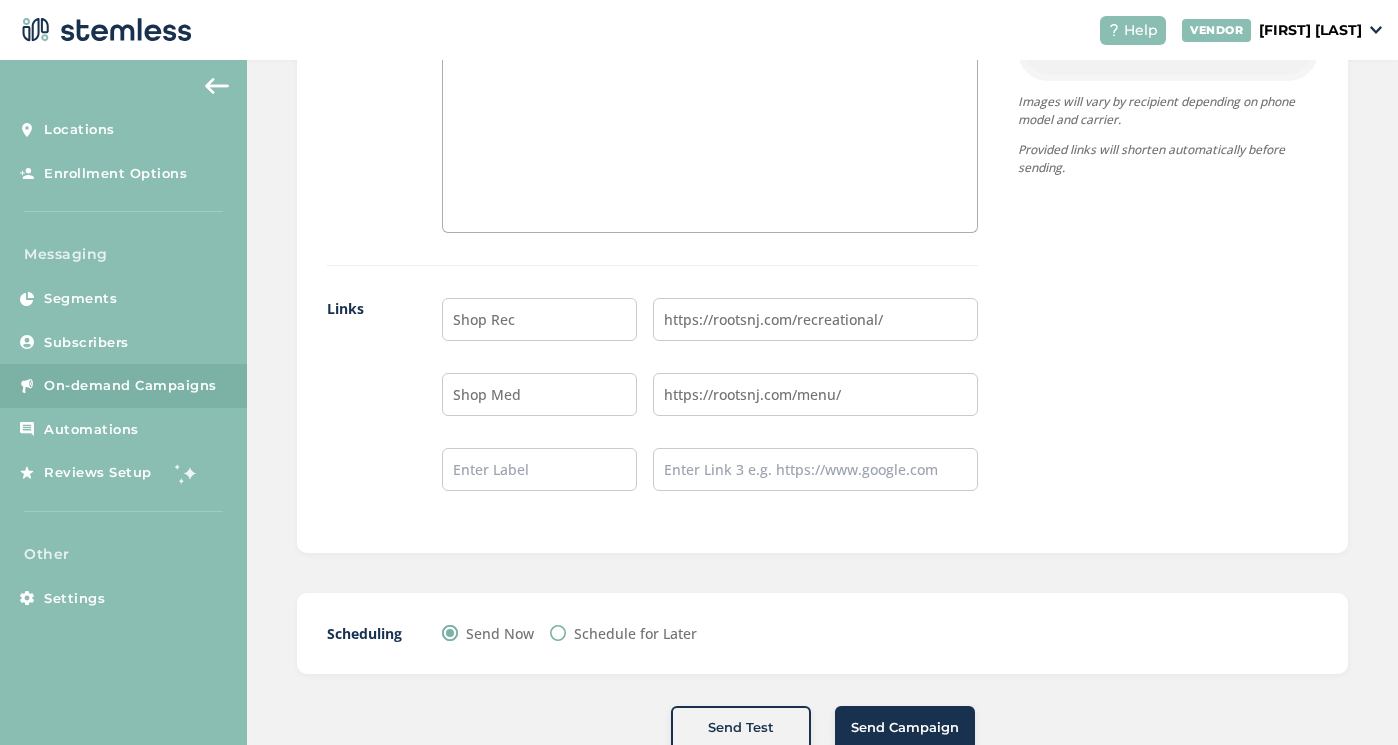 click on "Send Campaign" at bounding box center (905, 728) 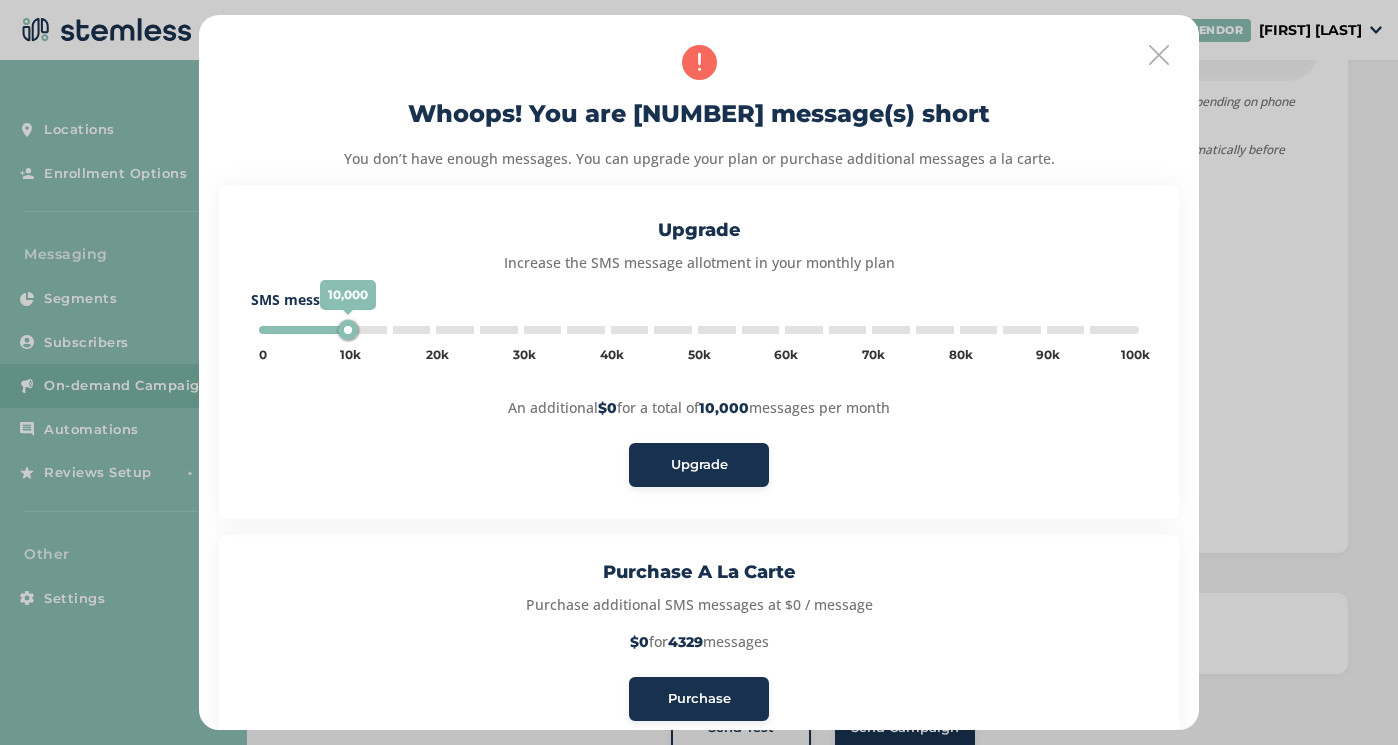 type on "80000" 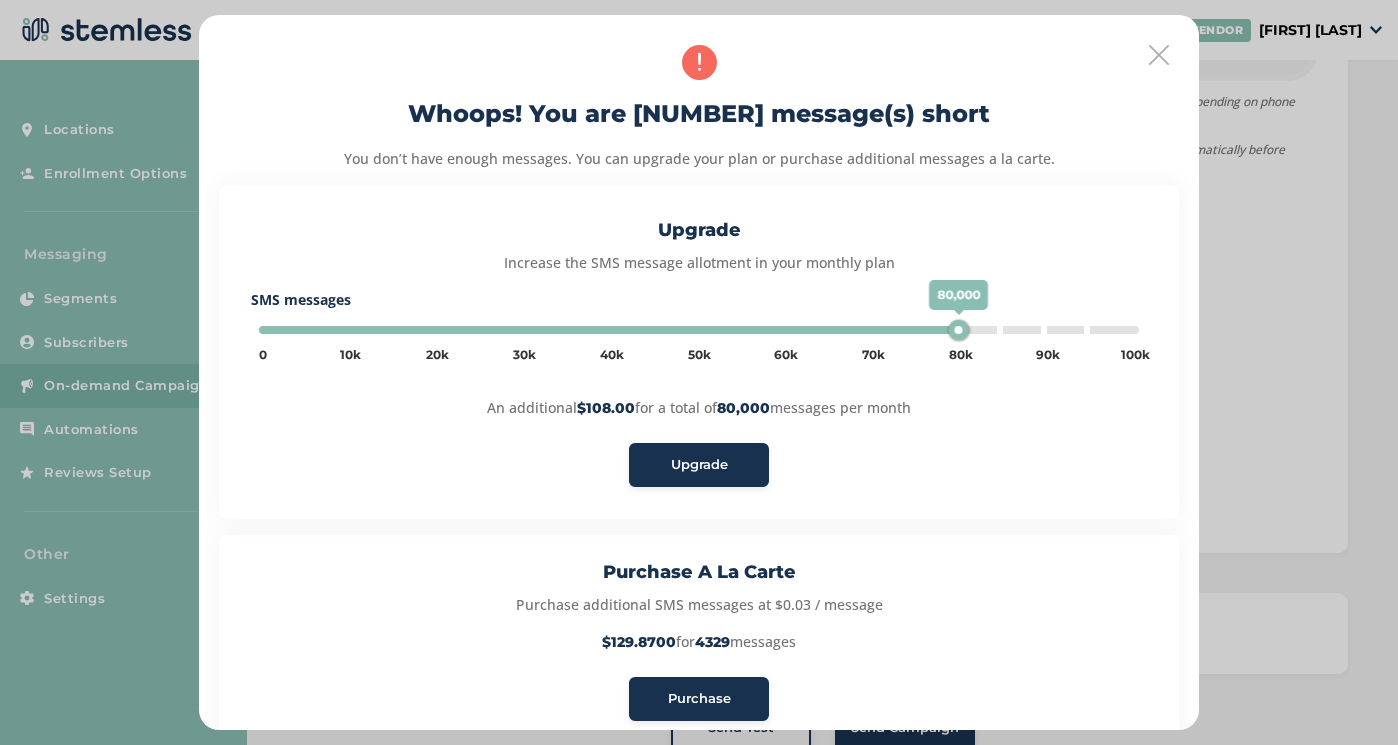 click at bounding box center (1159, 55) 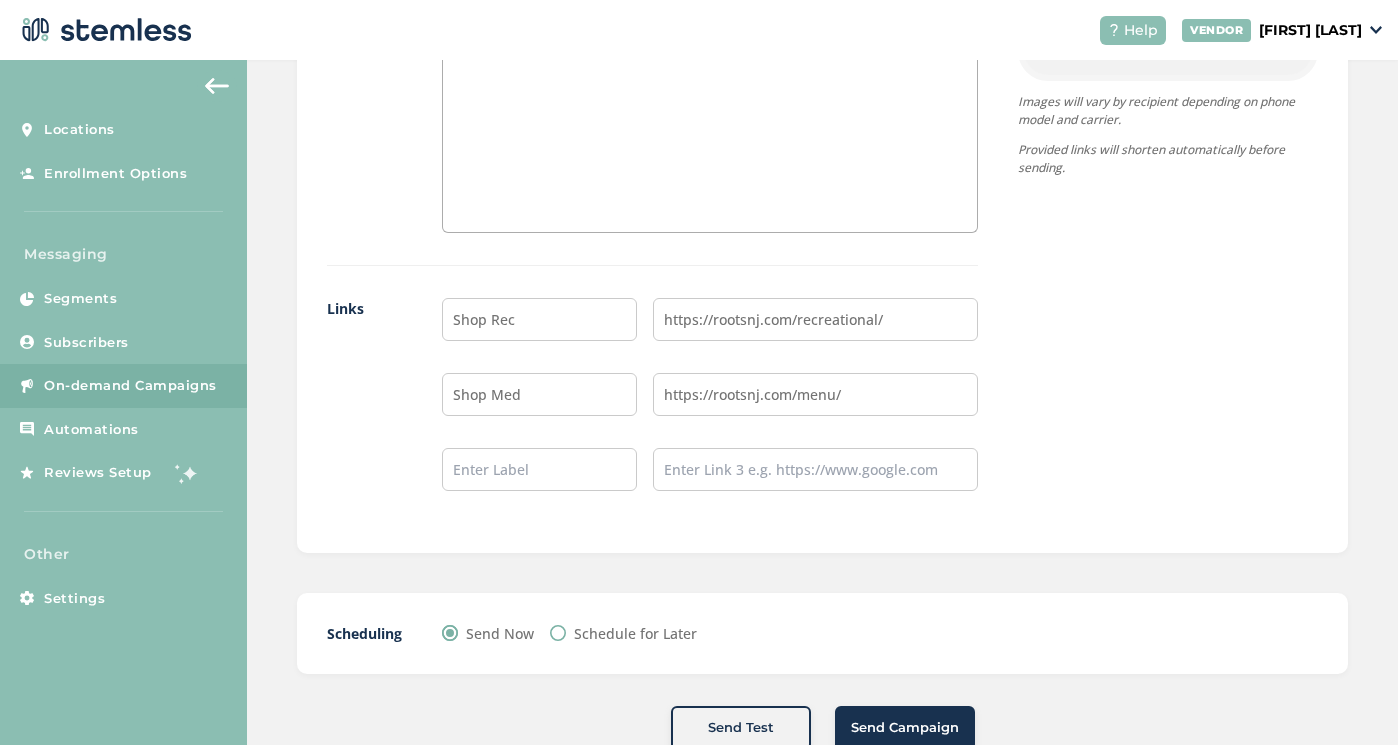 click on "Send Campaign" at bounding box center [905, 728] 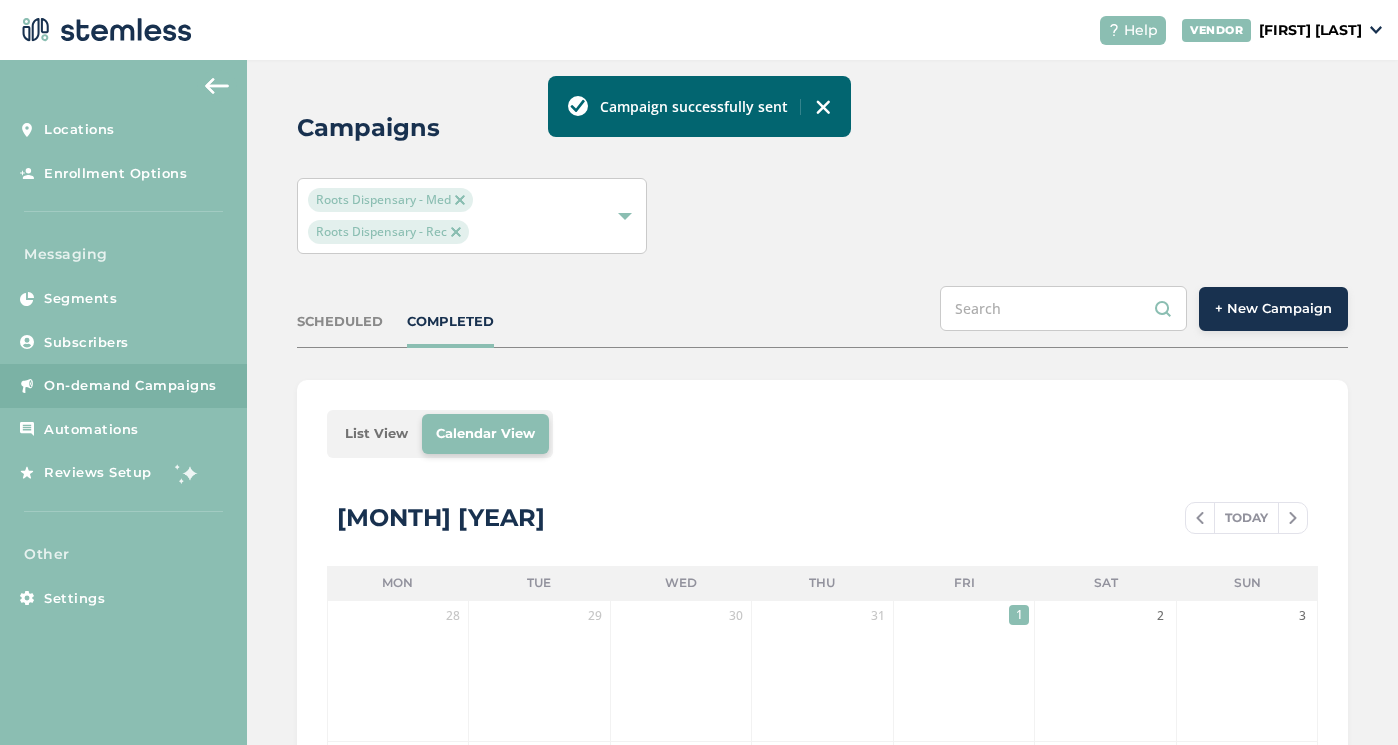 scroll, scrollTop: 0, scrollLeft: 0, axis: both 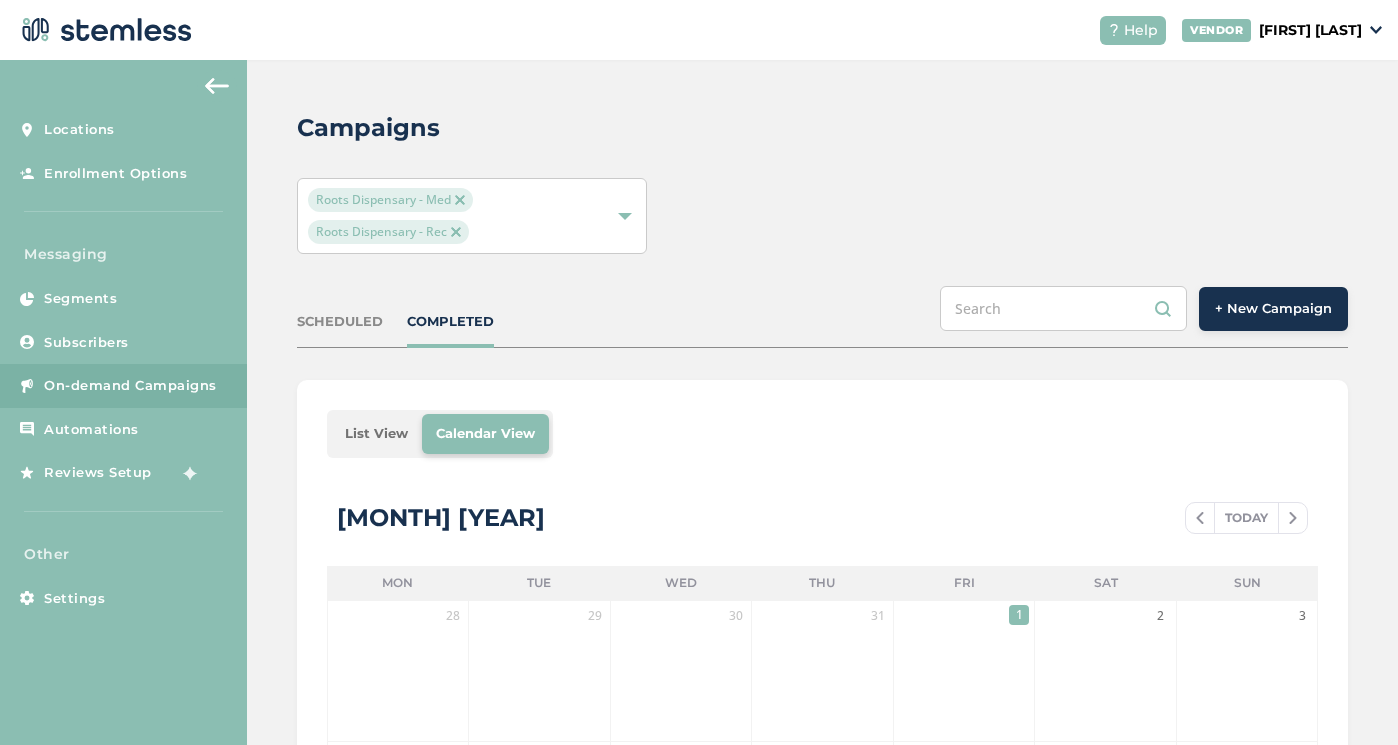 click on "Campaigns" at bounding box center (814, 128) 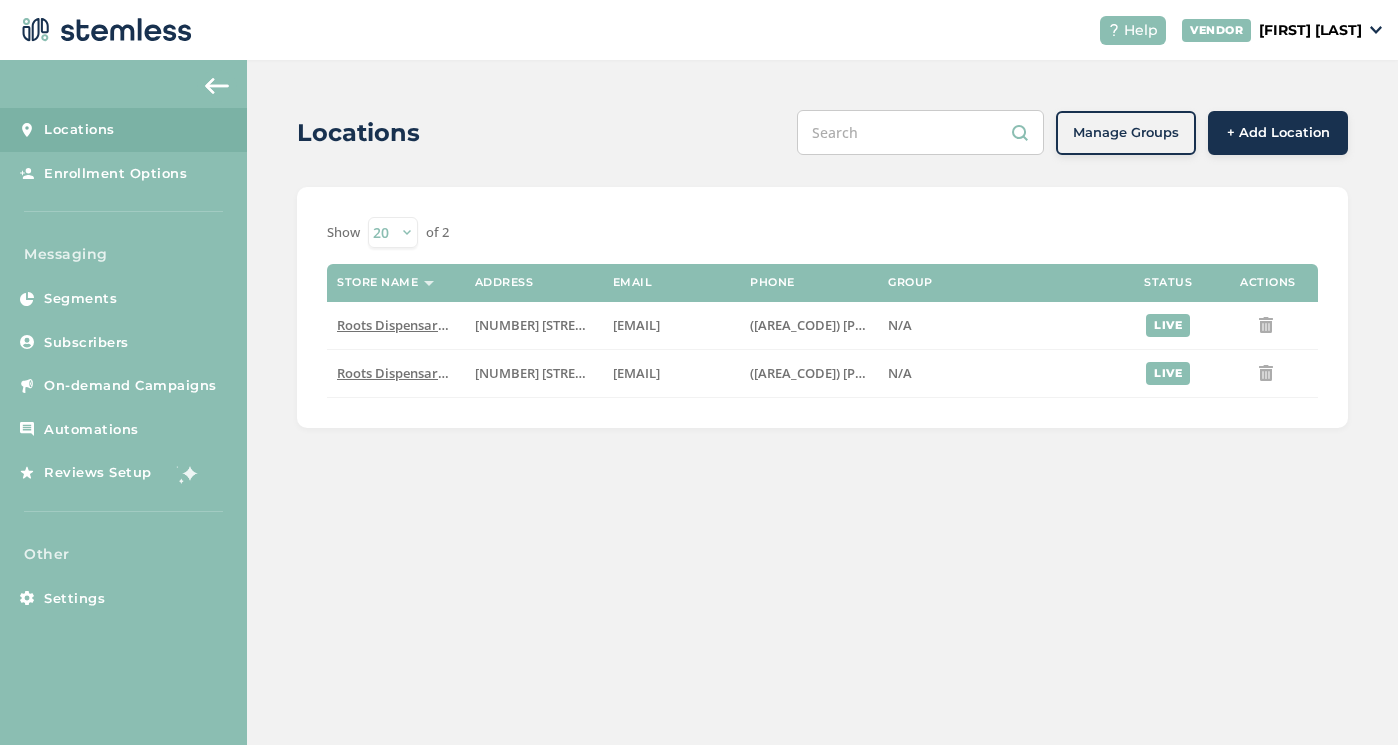 scroll, scrollTop: 0, scrollLeft: 0, axis: both 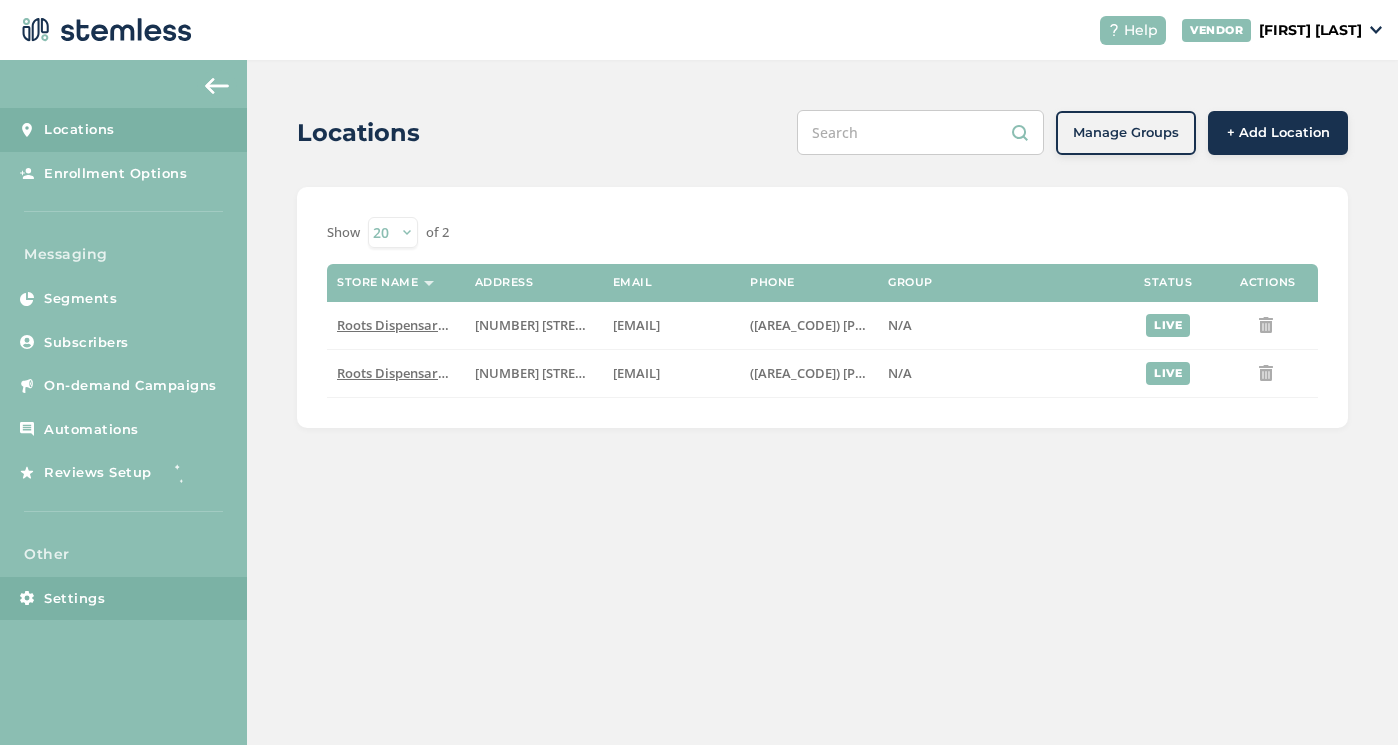 click on "Settings" at bounding box center (74, 599) 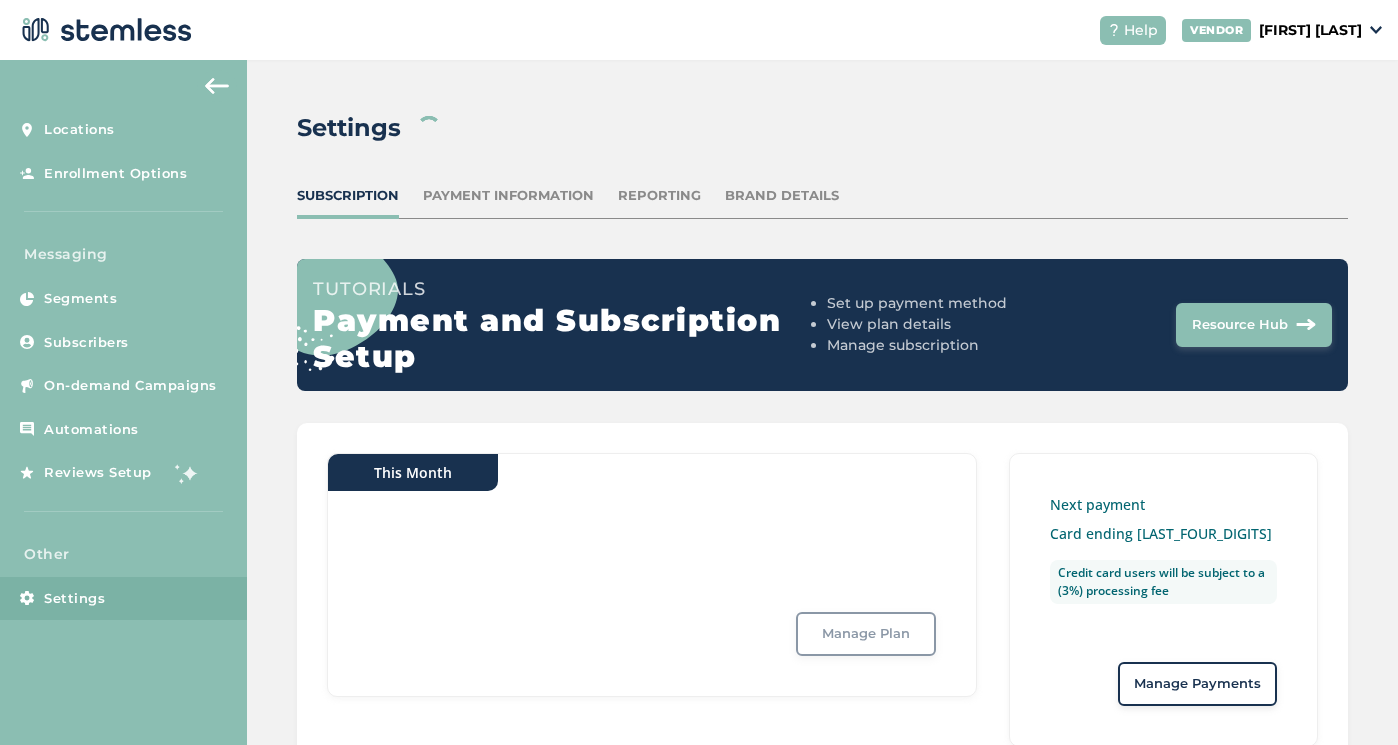 click on "Payment Information" at bounding box center (508, 196) 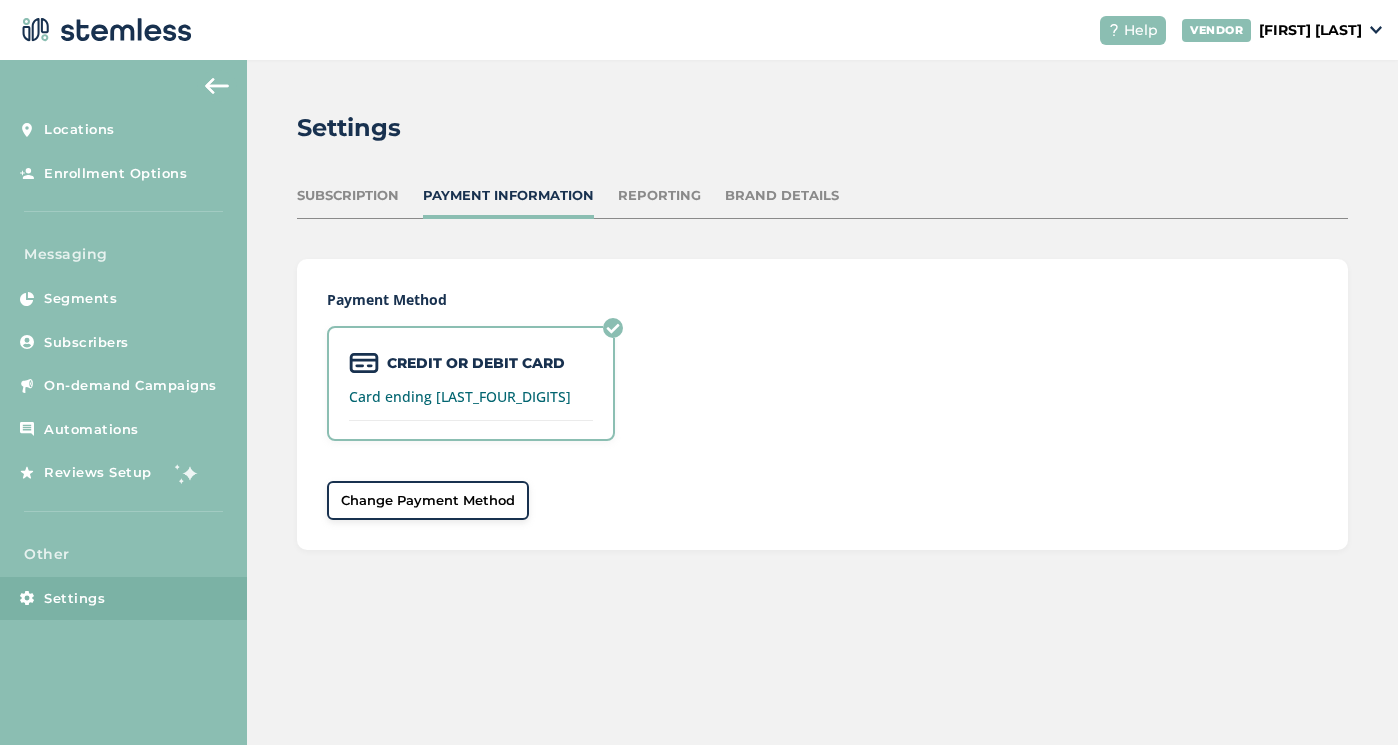 click on "Subscription" at bounding box center (348, 196) 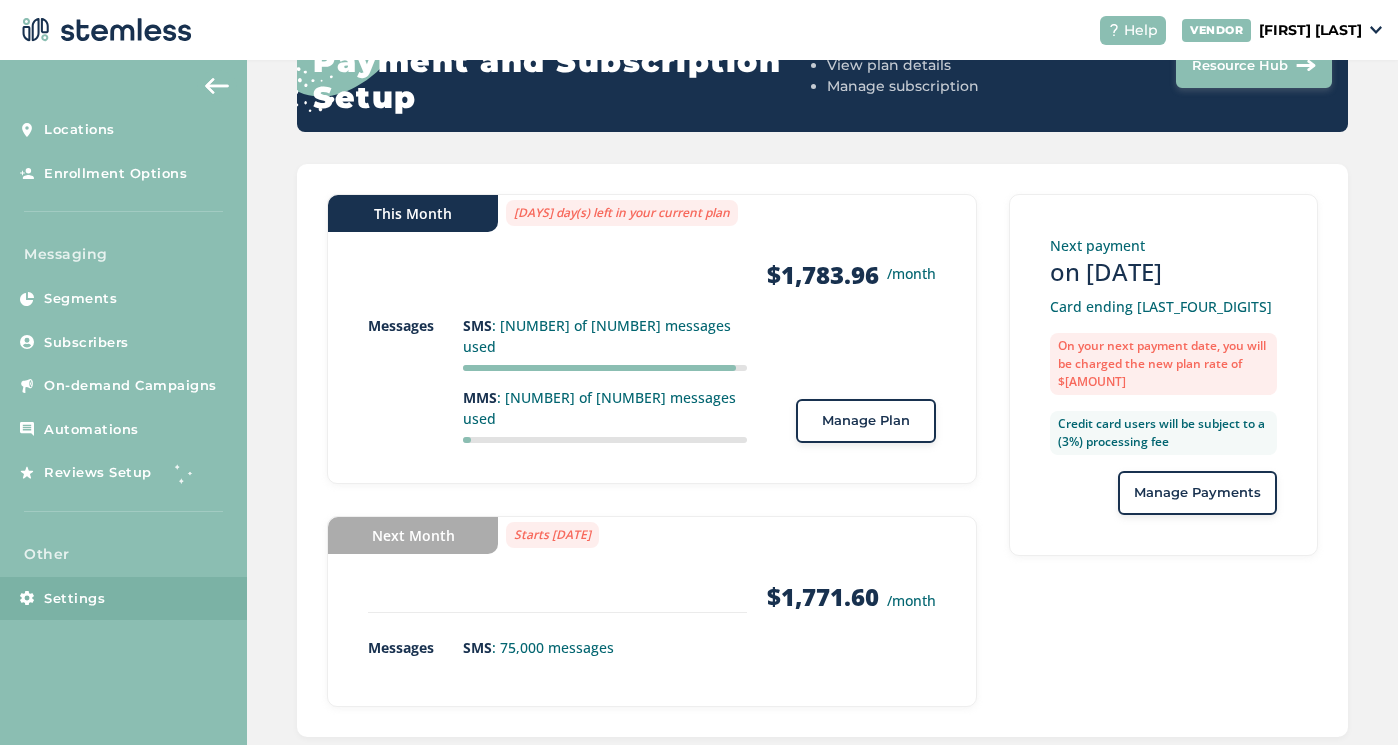 scroll, scrollTop: 258, scrollLeft: 0, axis: vertical 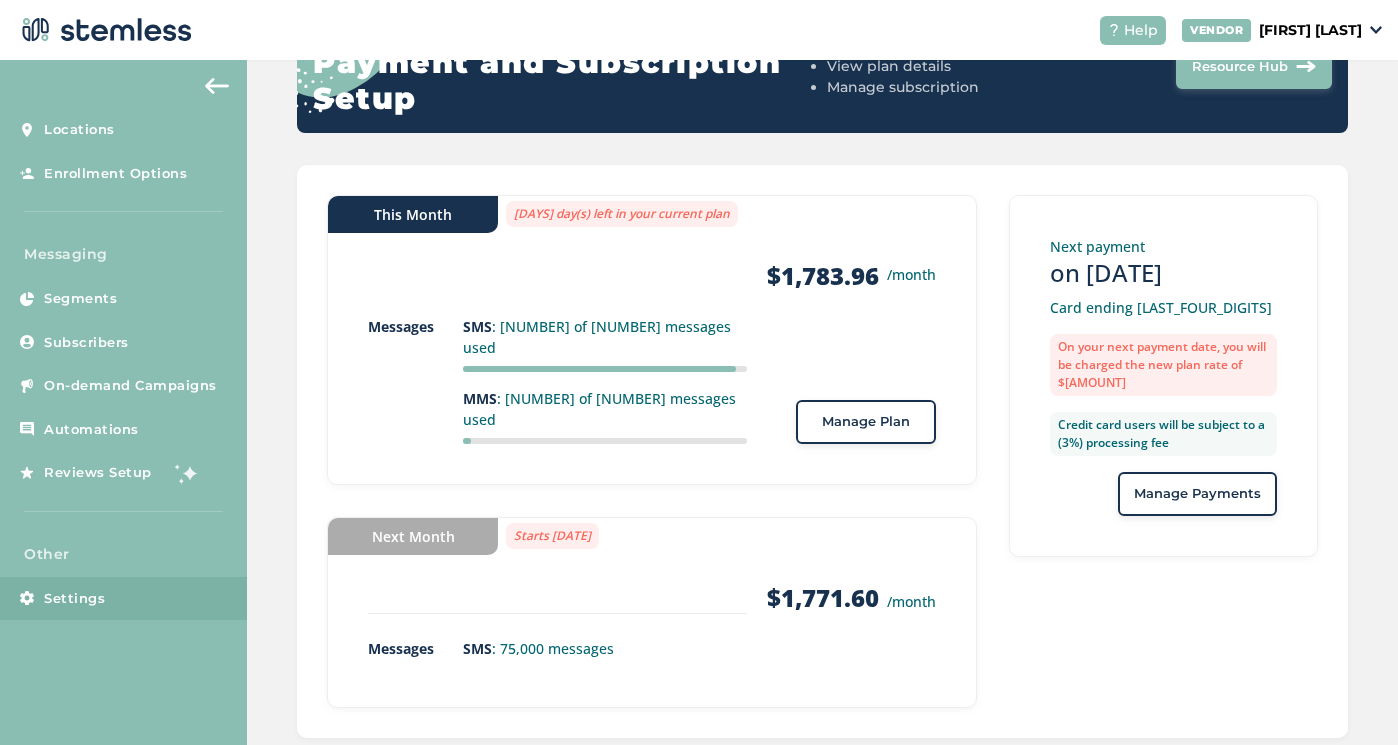 click on "Manage Plan" at bounding box center [866, 422] 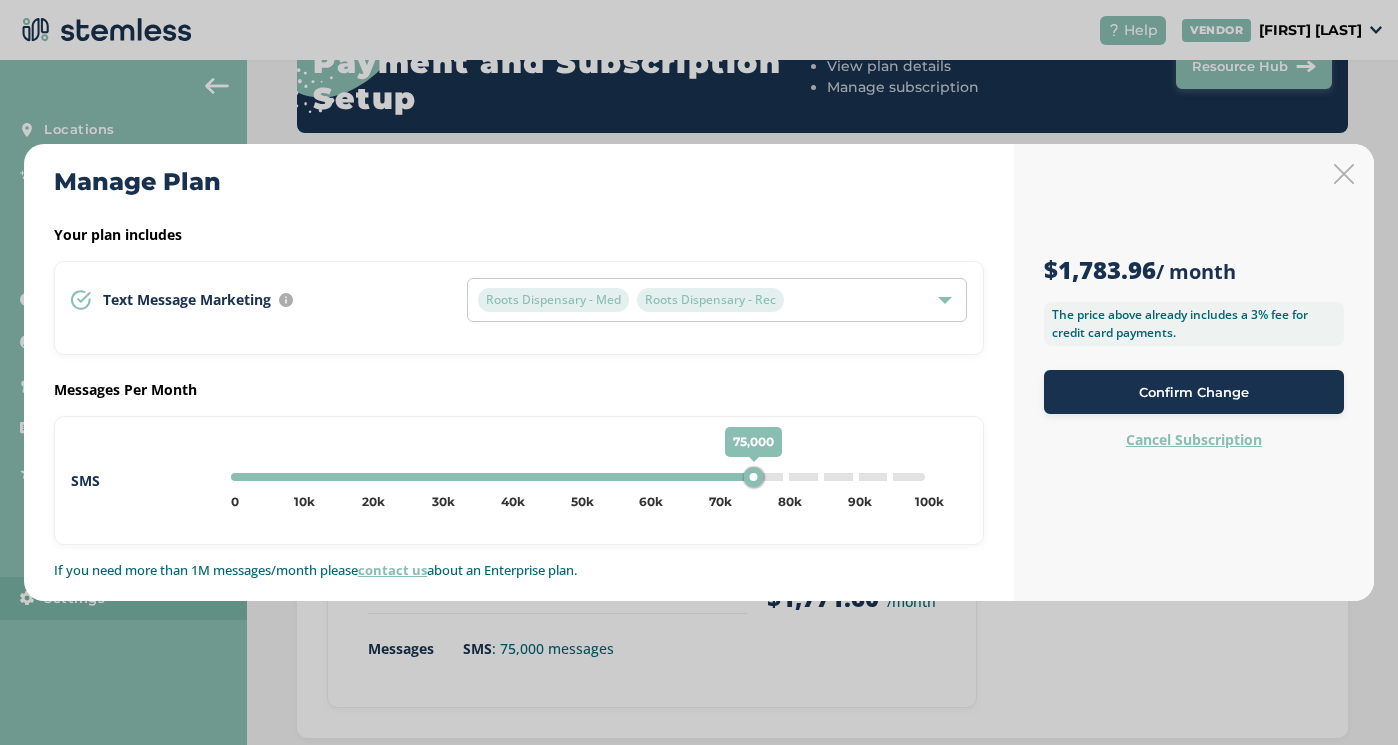 click at bounding box center [1344, 174] 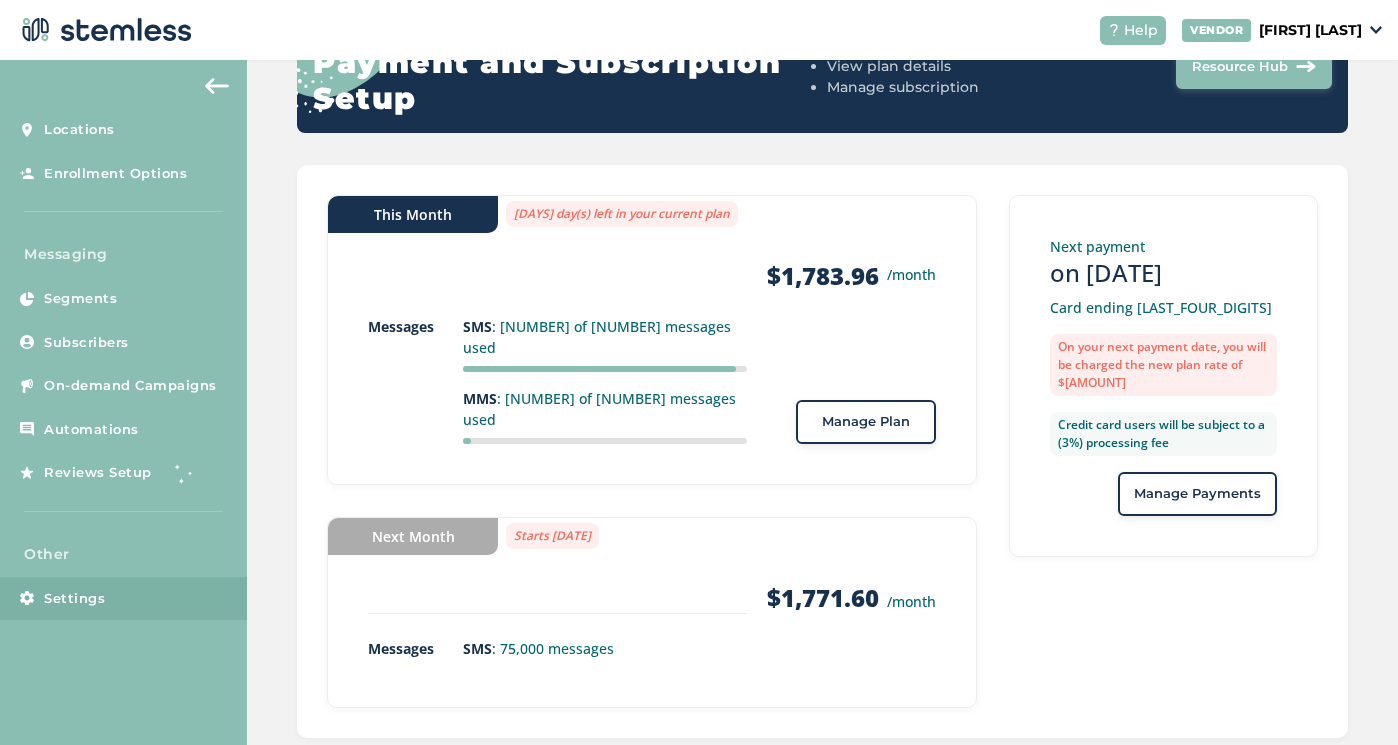 click on "This Month [DAYS] day(s) left in your current plan Products $[AMOUNT] /month Messages SMS : [NUMBER] of [NUMBER] messages used MMS : [NUMBER] of [NUMBER] messages used Manage Plan" at bounding box center (652, 340) 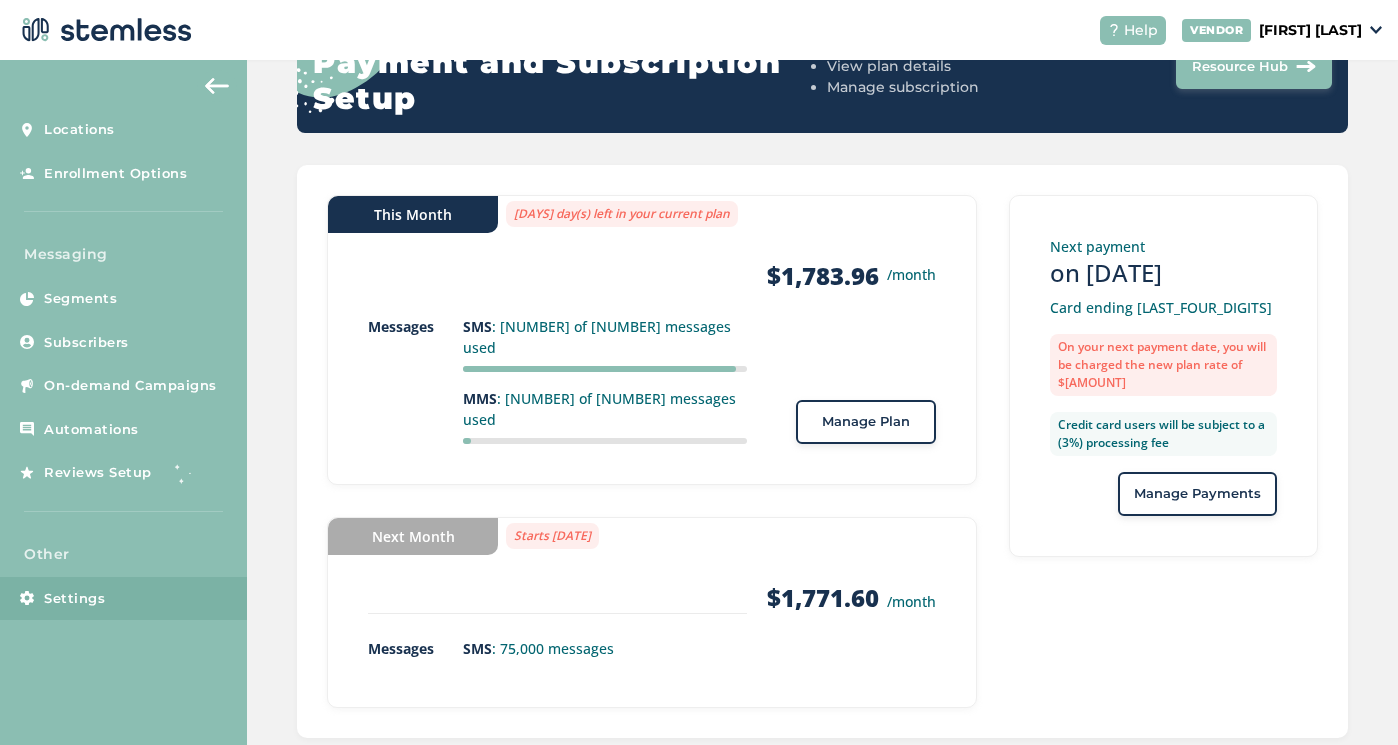 click on "Manage Plan" at bounding box center (866, 422) 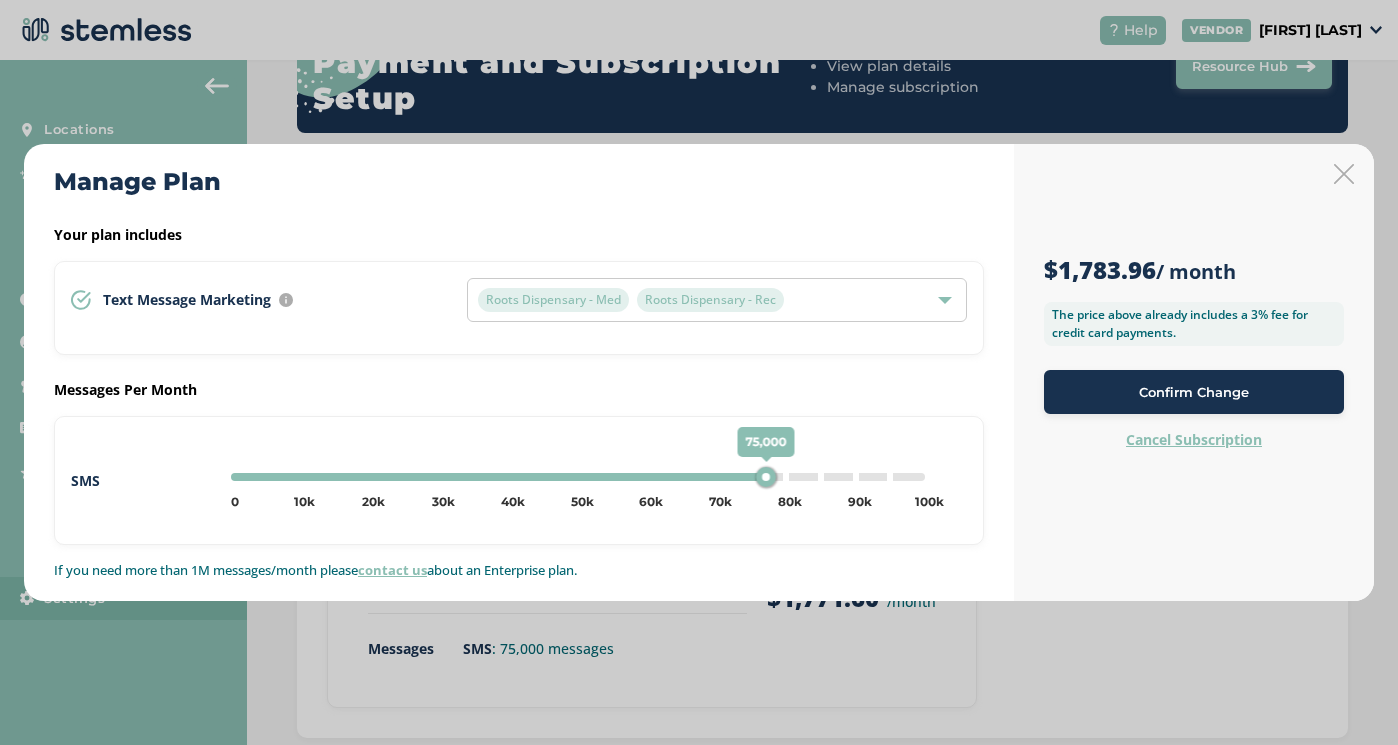 type on "80000" 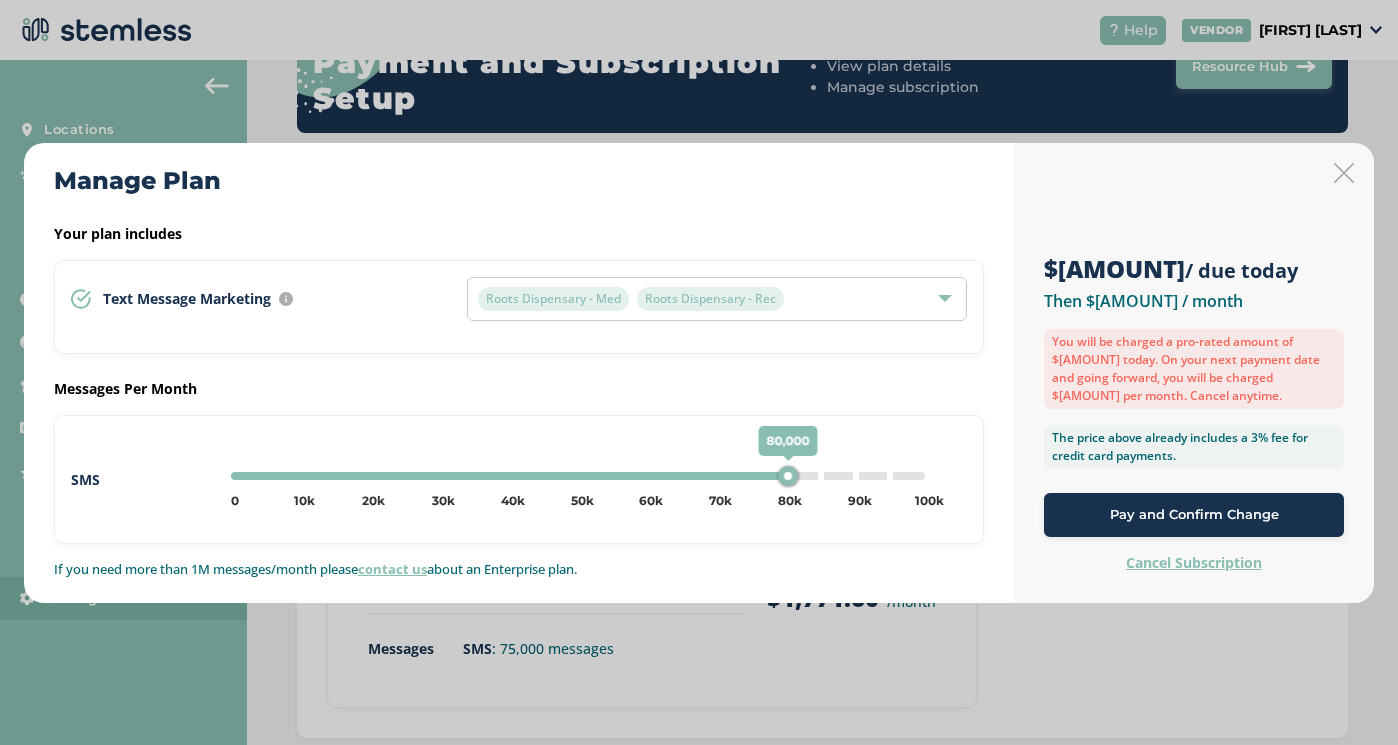 click on "Pay and Confirm Change" at bounding box center [1194, 515] 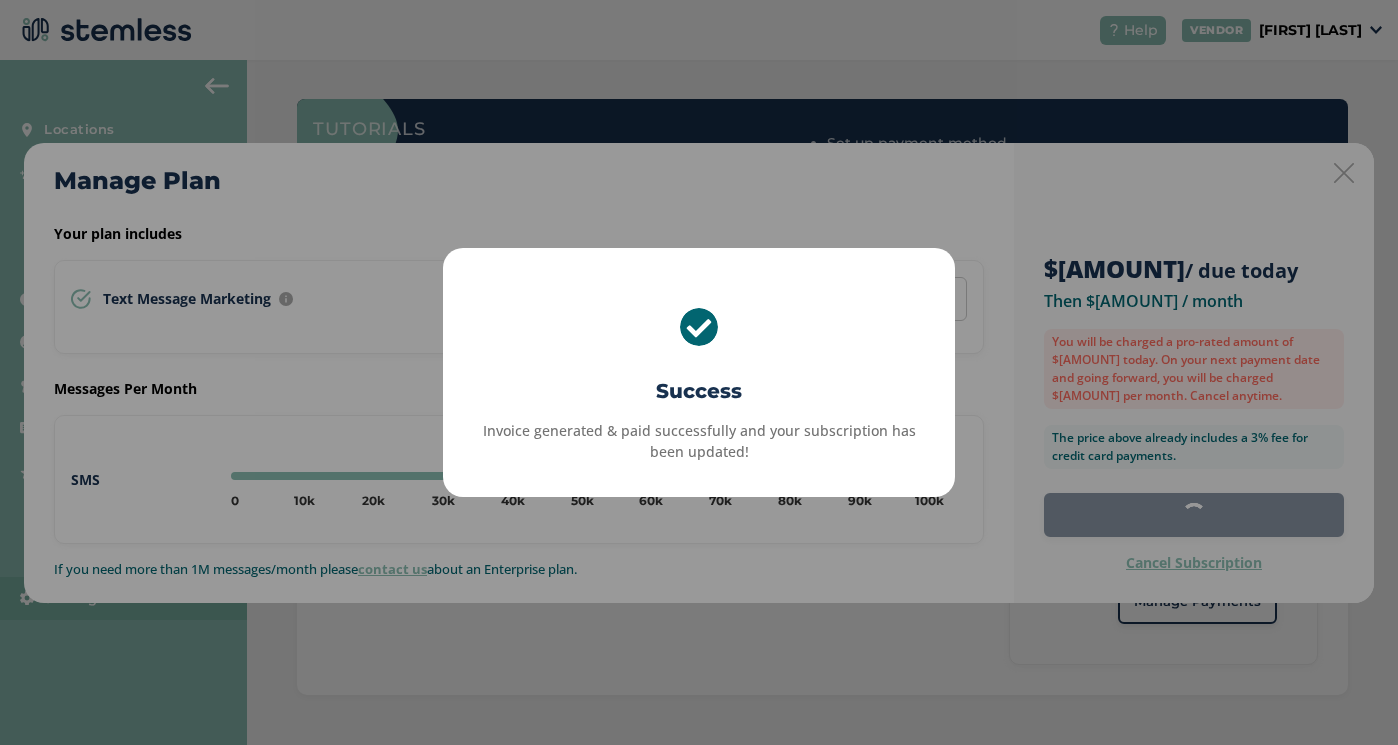 scroll, scrollTop: 159, scrollLeft: 0, axis: vertical 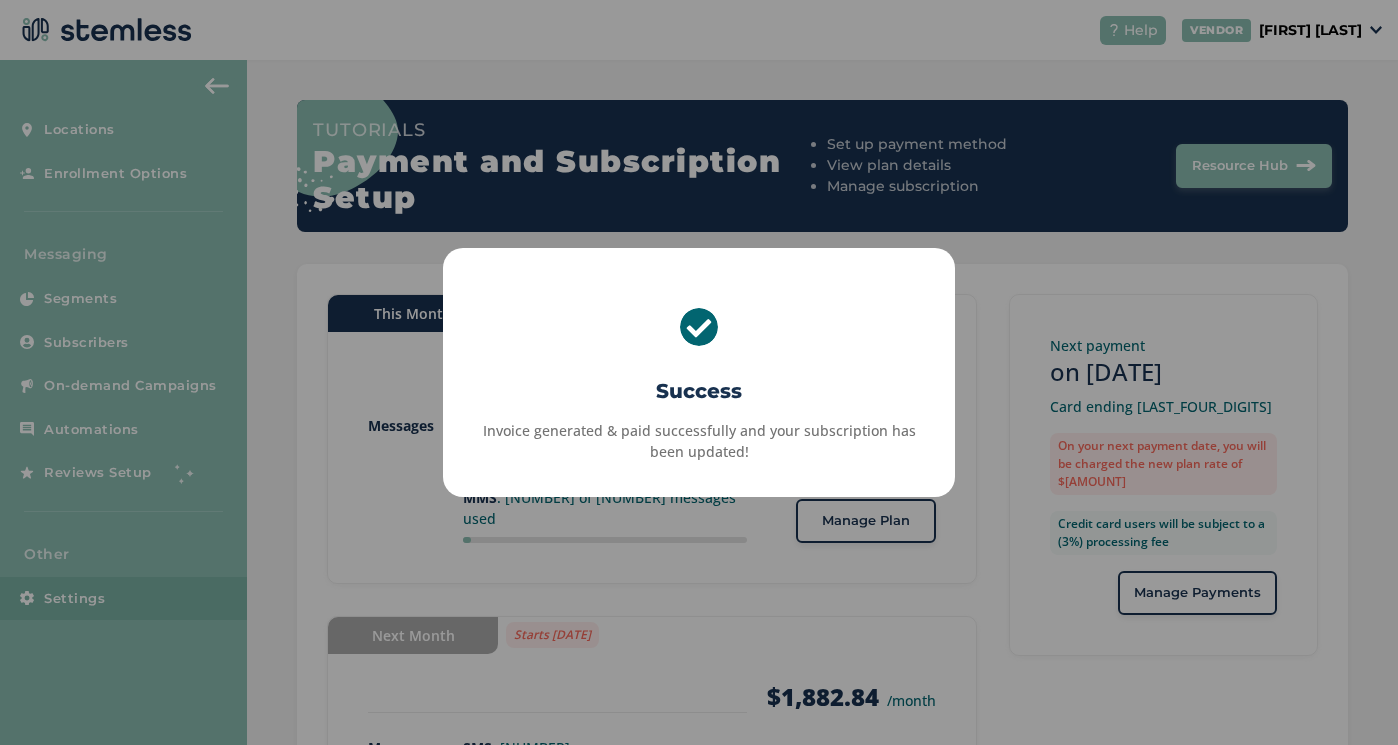 click on "×
Success Invoice generated & paid successfully and your subscription has been updated! OK No Cancel" at bounding box center (699, 372) 